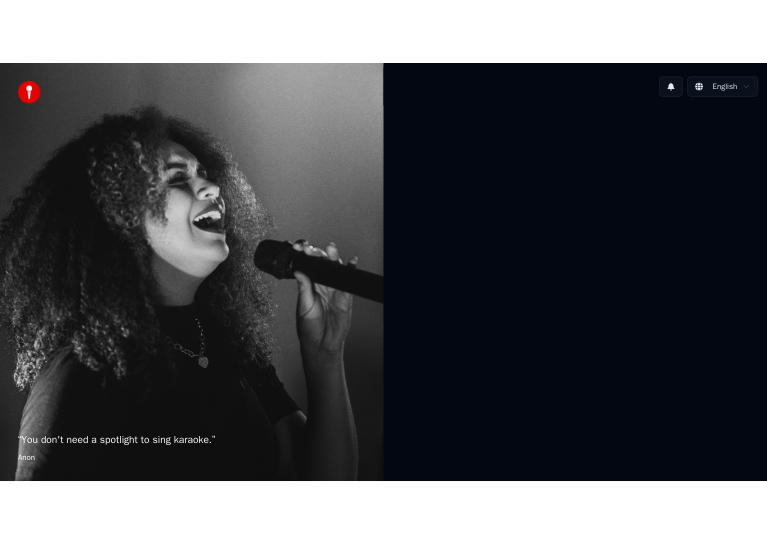 scroll, scrollTop: 0, scrollLeft: 0, axis: both 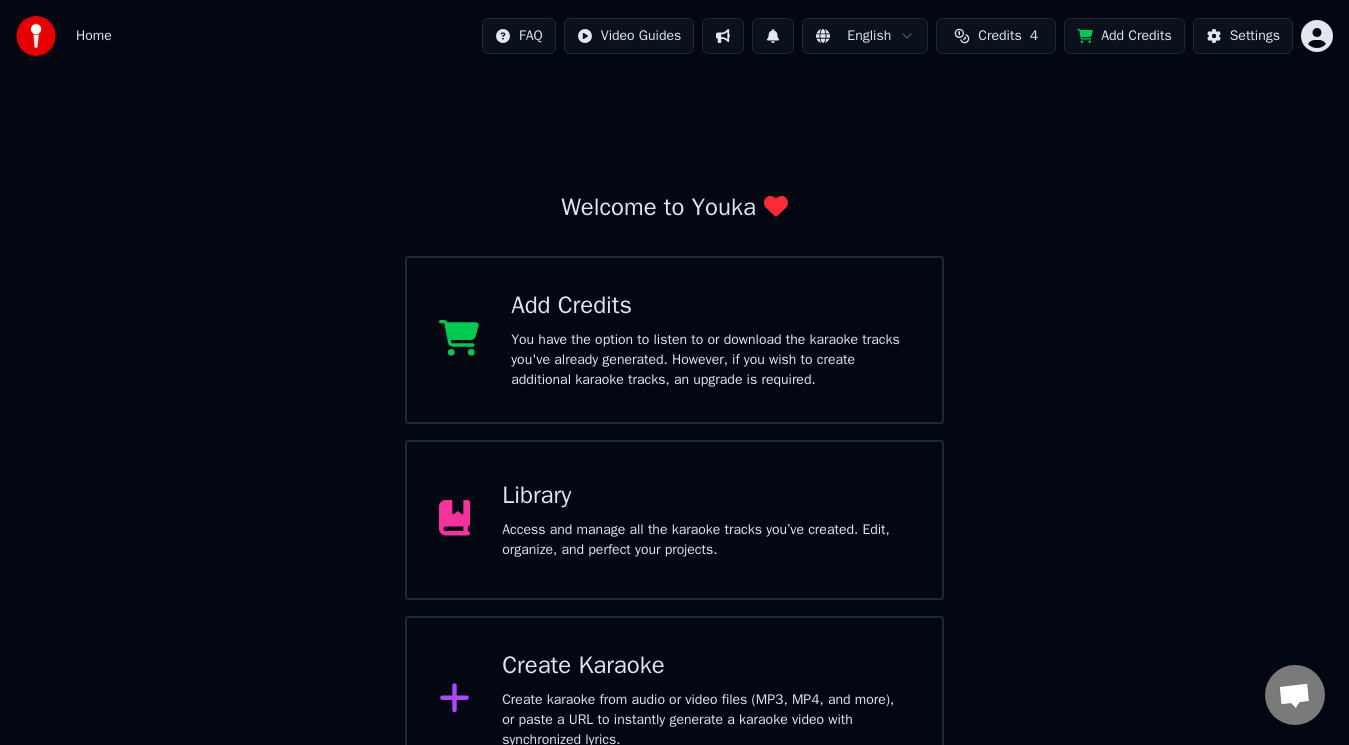 click on "Library Access and manage all the karaoke tracks you’ve created. Edit, organize, and perfect your projects." at bounding box center (675, 520) 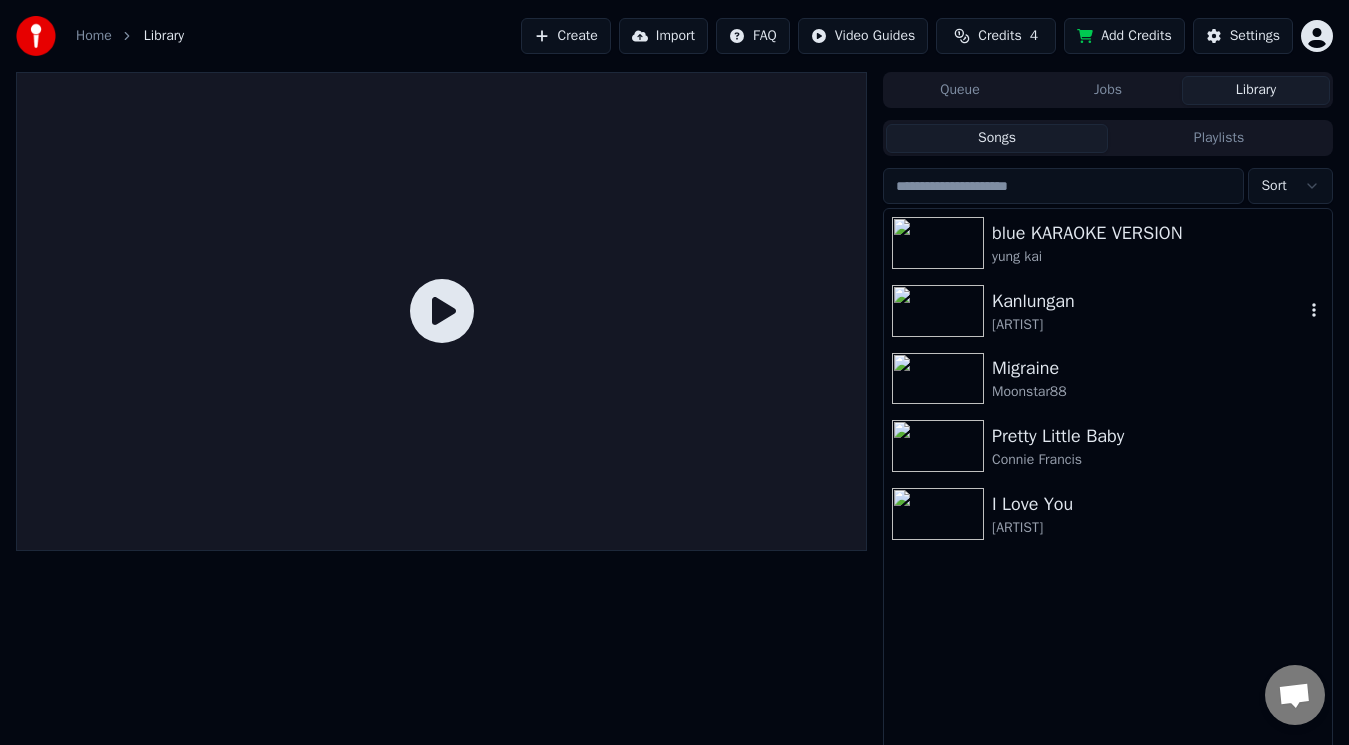 click at bounding box center (938, 311) 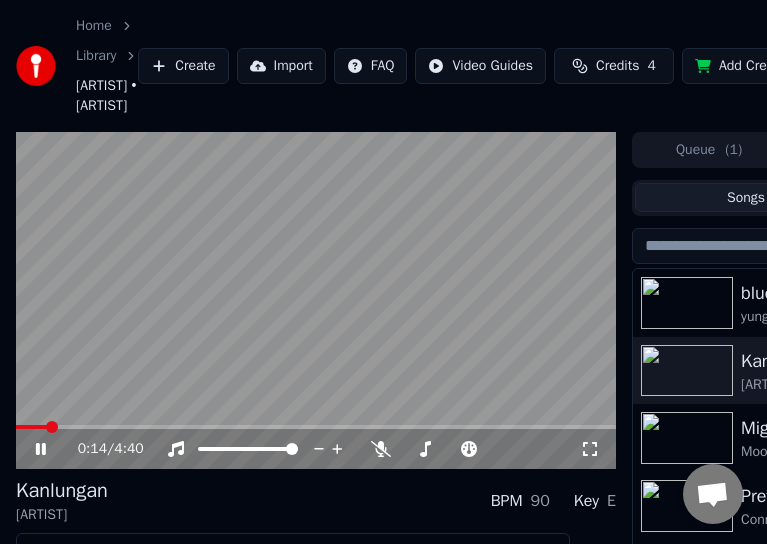 scroll, scrollTop: 165, scrollLeft: 0, axis: vertical 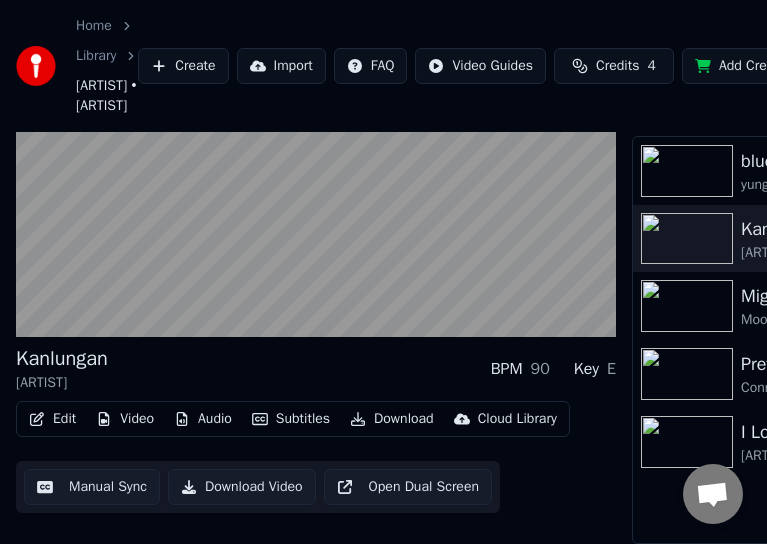 click on "Video" at bounding box center [125, 419] 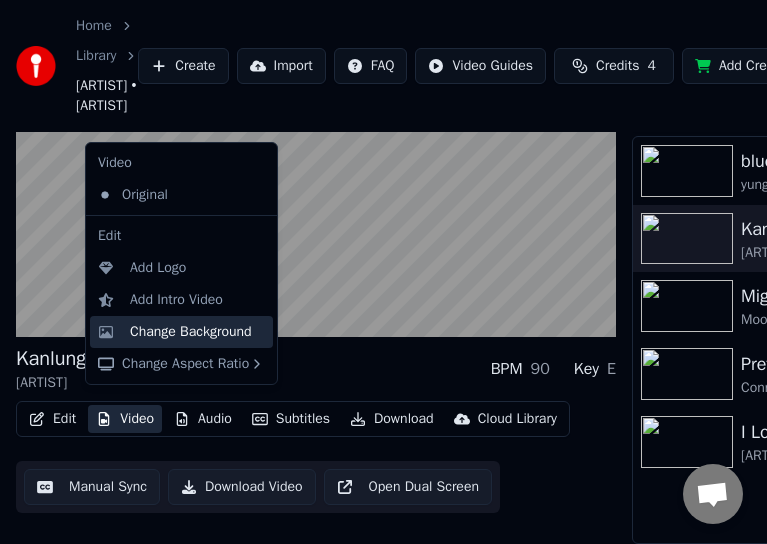 click on "Change Background" at bounding box center [191, 332] 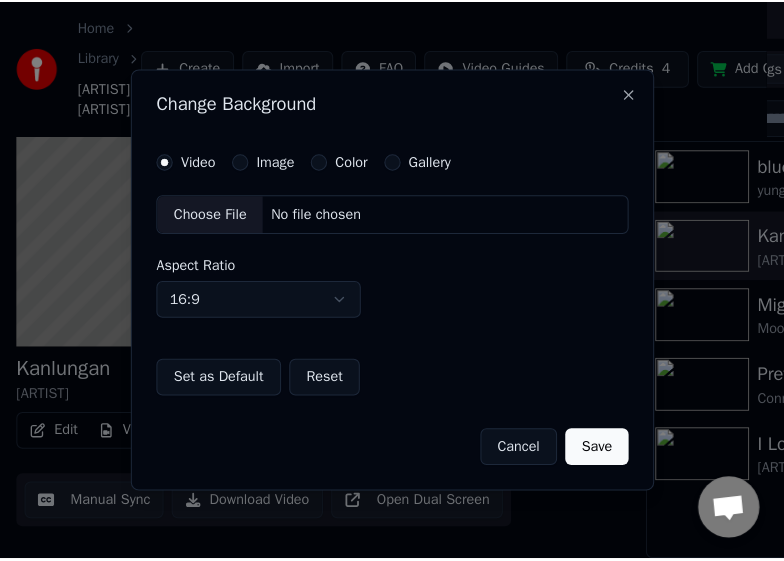 scroll, scrollTop: 148, scrollLeft: 0, axis: vertical 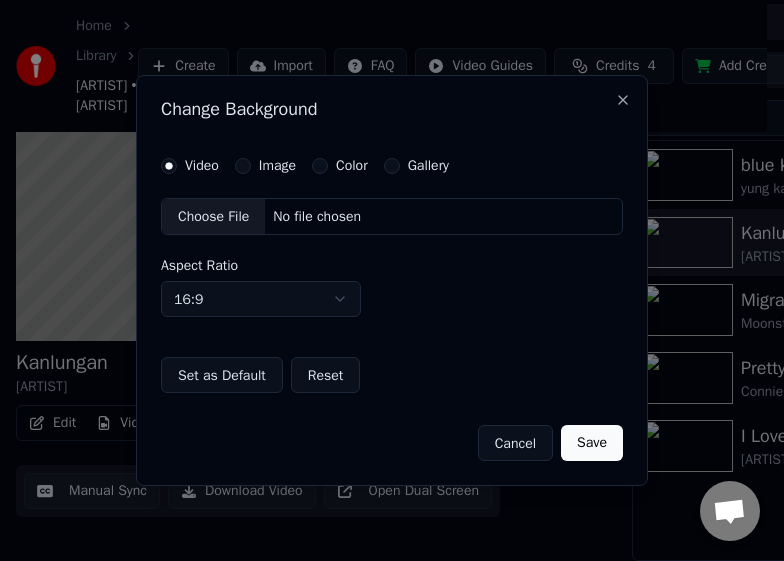 click on "Image" at bounding box center [243, 166] 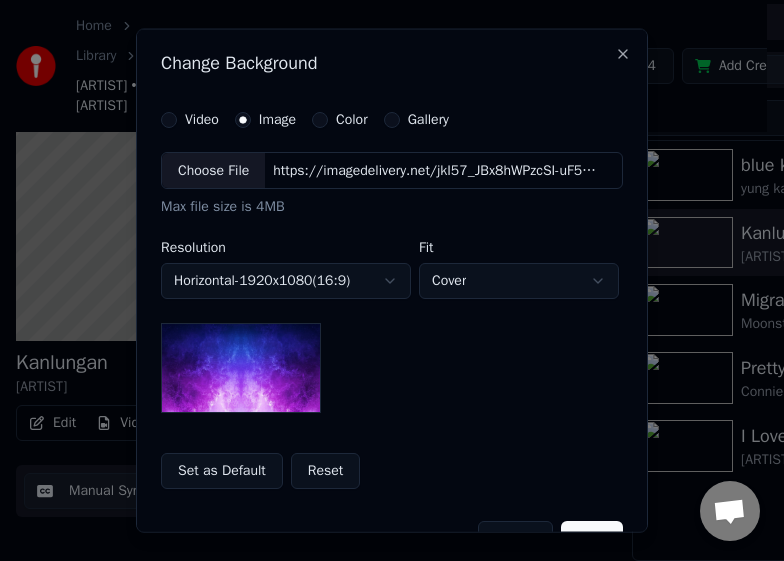 click on "Choose File" at bounding box center (213, 170) 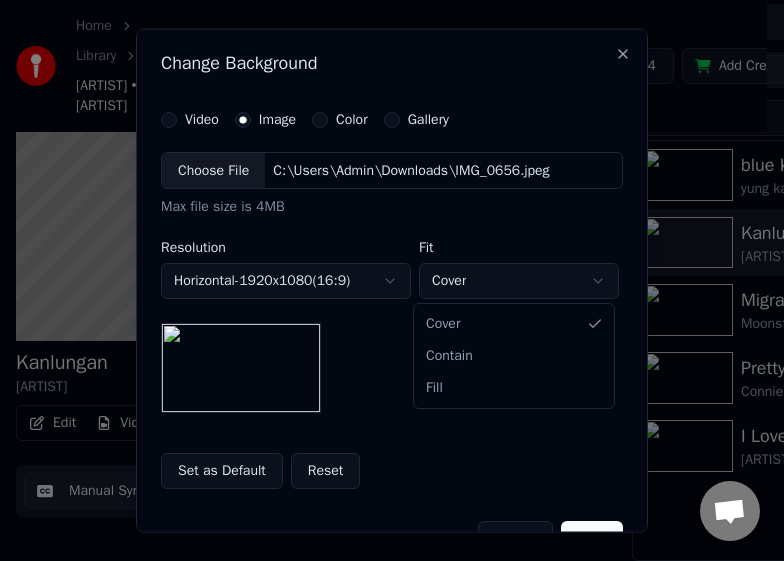 click at bounding box center (392, 280) 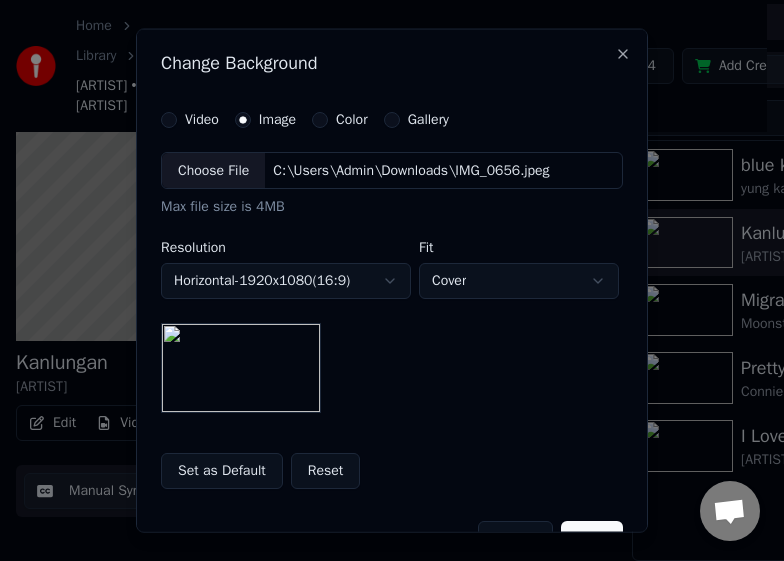 click on "Gallery" at bounding box center (392, 119) 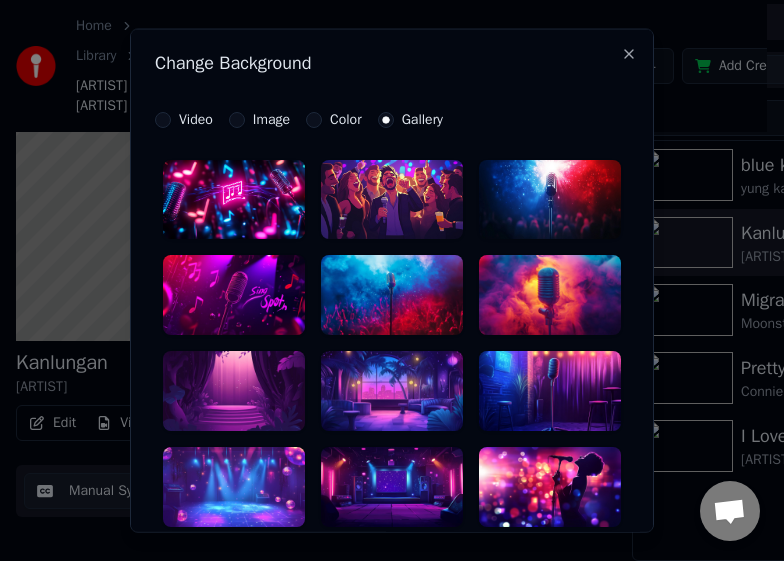 scroll, scrollTop: 253, scrollLeft: 0, axis: vertical 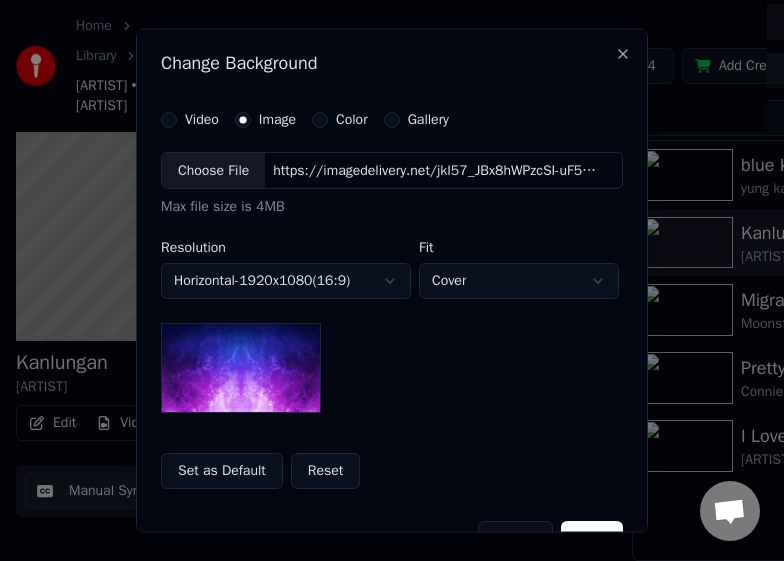 click on "Choose File" at bounding box center [213, 170] 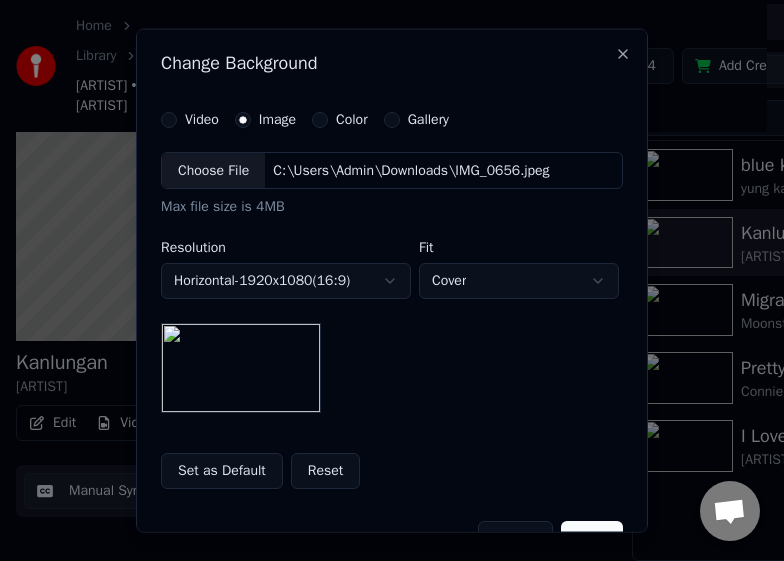 click at bounding box center (241, 368) 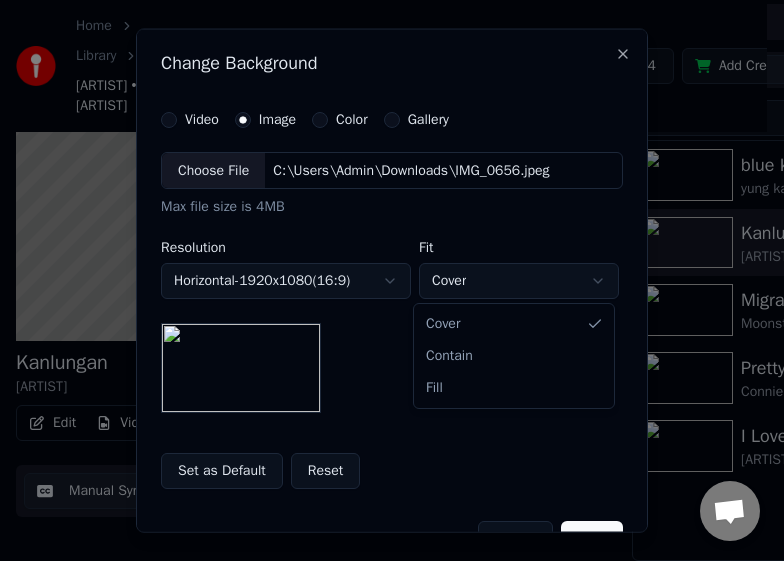 click on "**********" at bounding box center (383, 152) 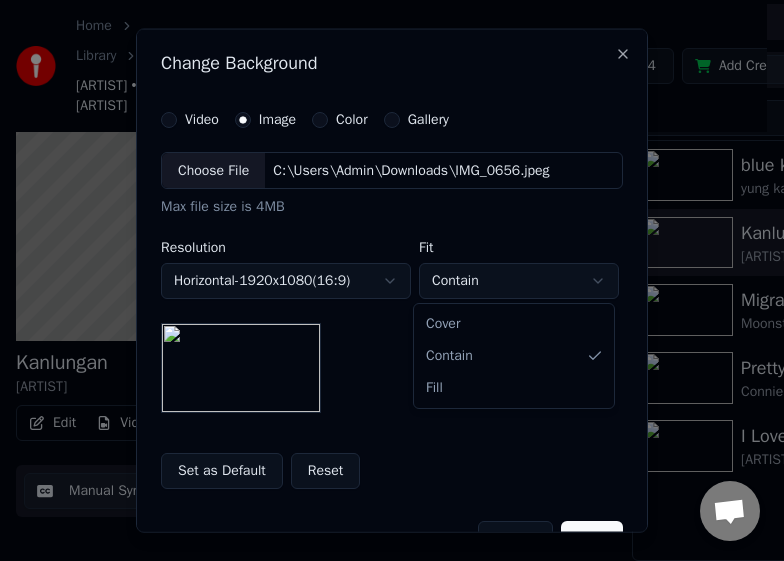 click on "**********" at bounding box center [383, 152] 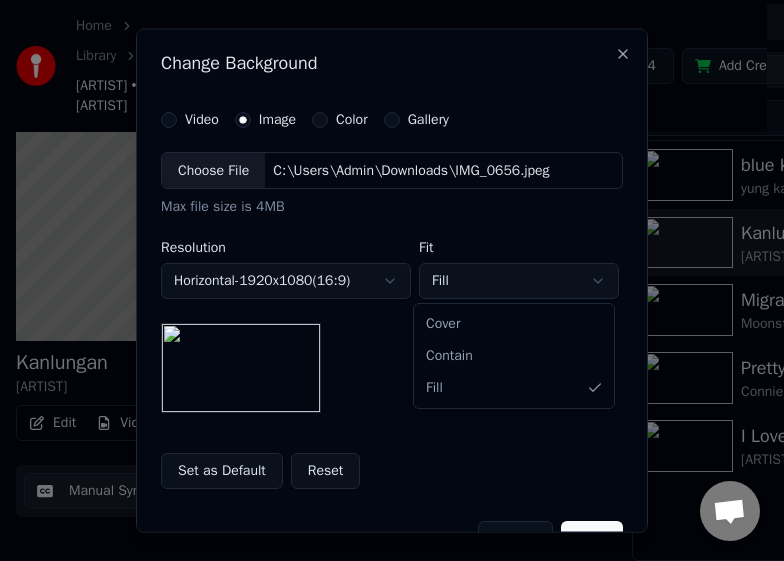 click on "**********" at bounding box center (383, 152) 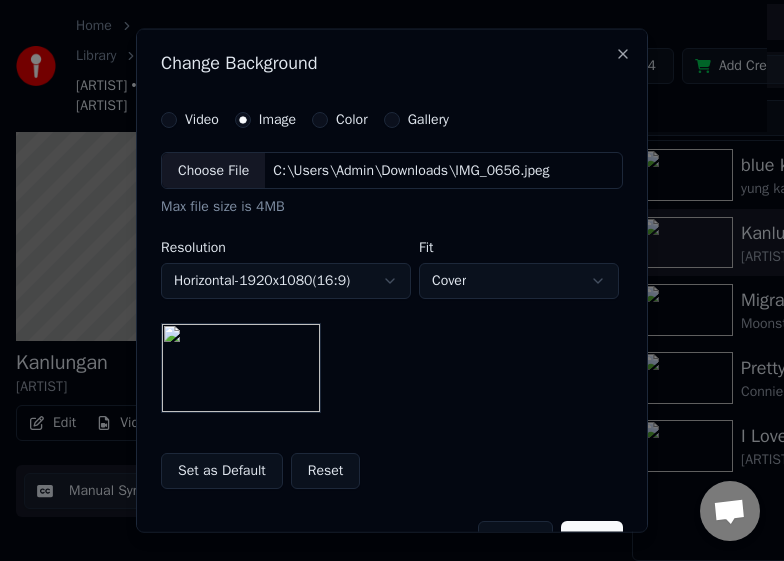 click on "Set as Default" at bounding box center (222, 471) 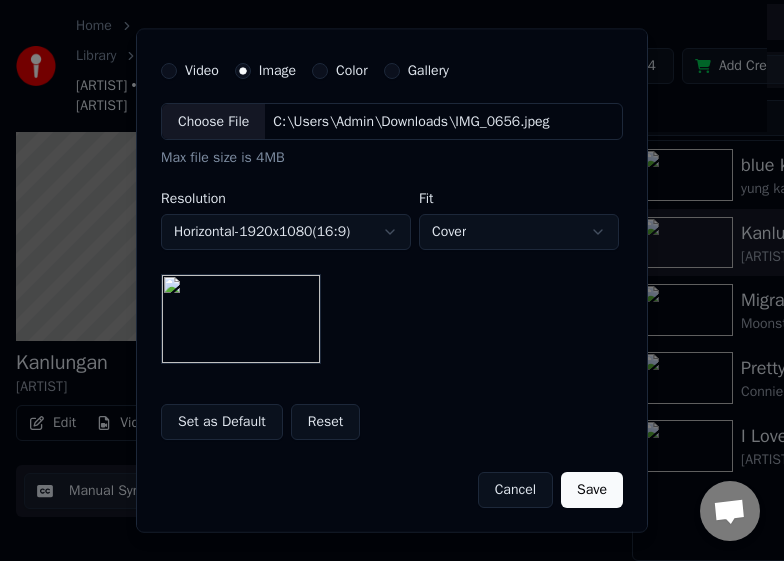 click on "Save" at bounding box center (592, 490) 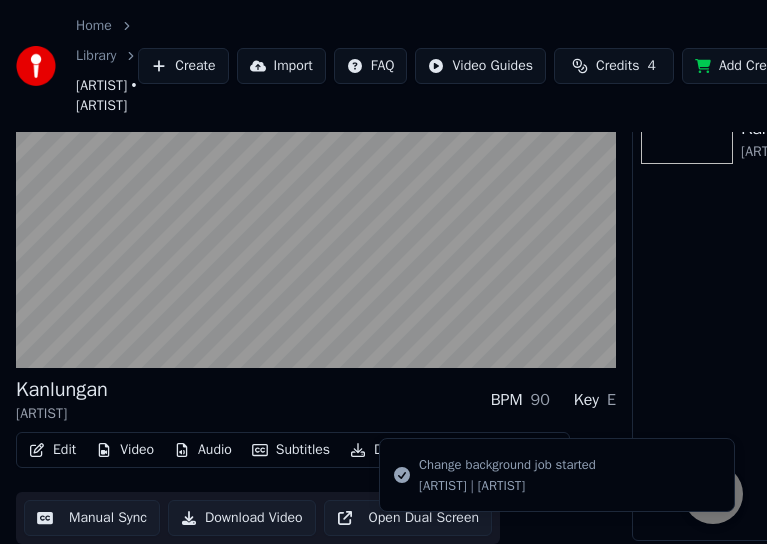 scroll, scrollTop: 0, scrollLeft: 0, axis: both 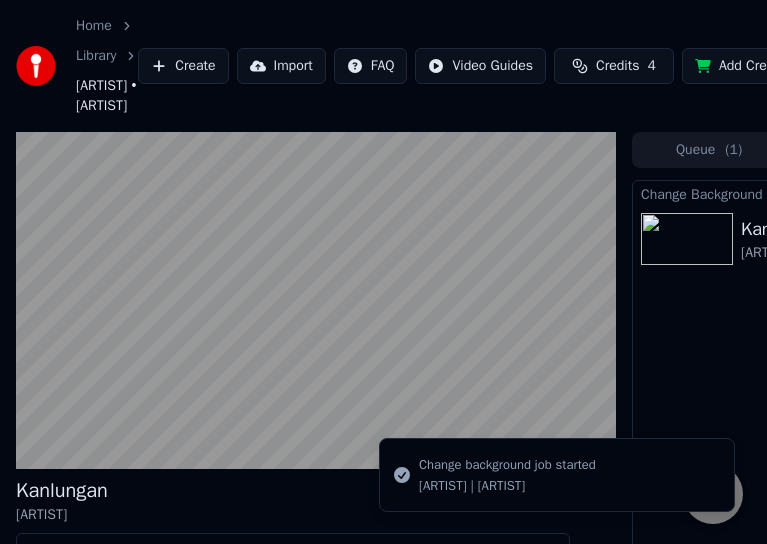 click at bounding box center [687, 239] 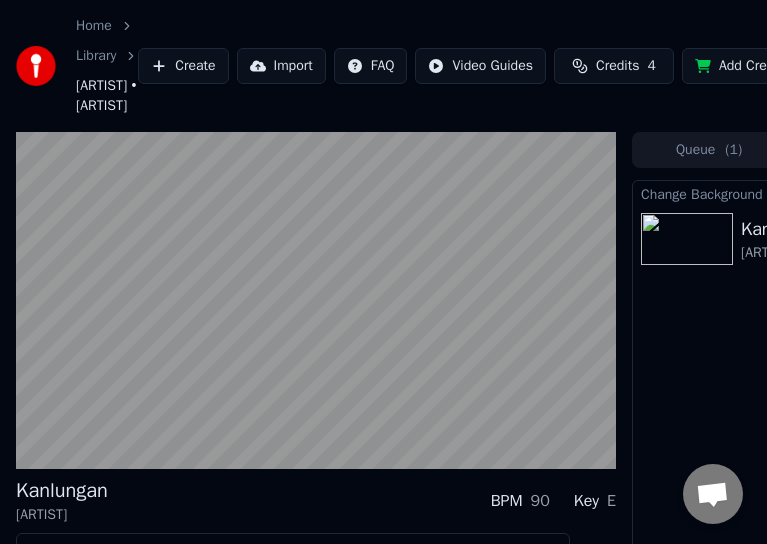 scroll, scrollTop: 0, scrollLeft: 315, axis: horizontal 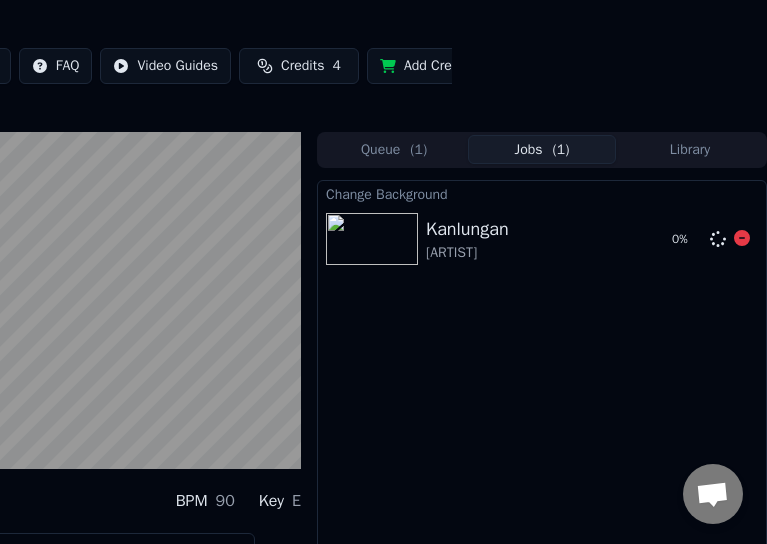 click on "Queue ( 1 )" at bounding box center (394, 149) 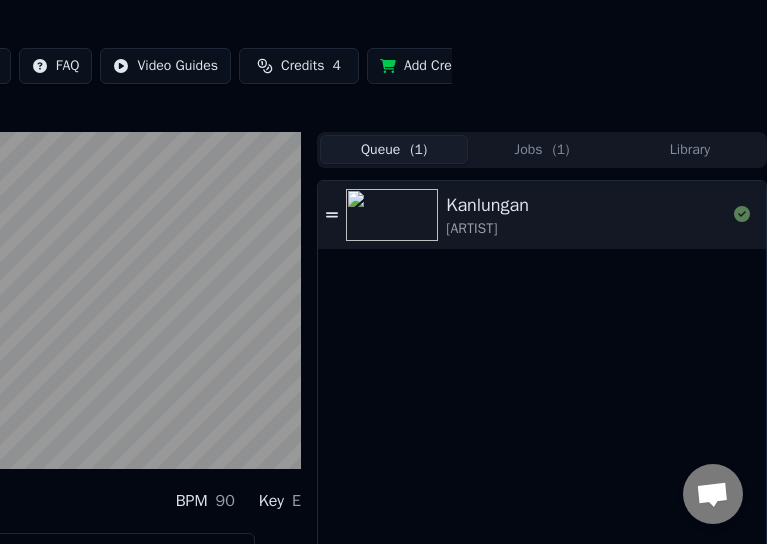 scroll, scrollTop: 0, scrollLeft: 0, axis: both 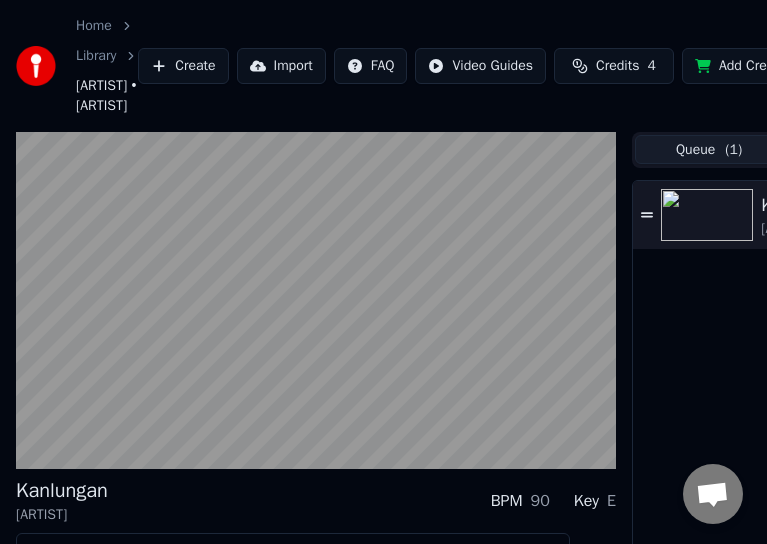 type 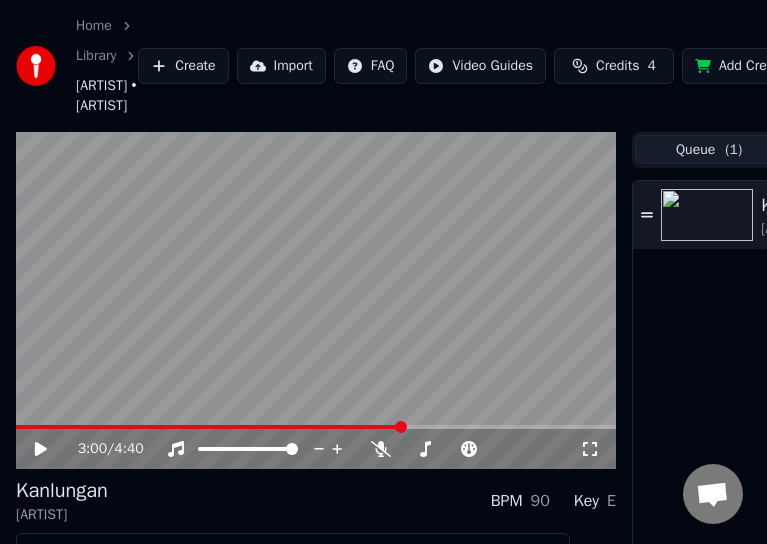scroll, scrollTop: 0, scrollLeft: 315, axis: horizontal 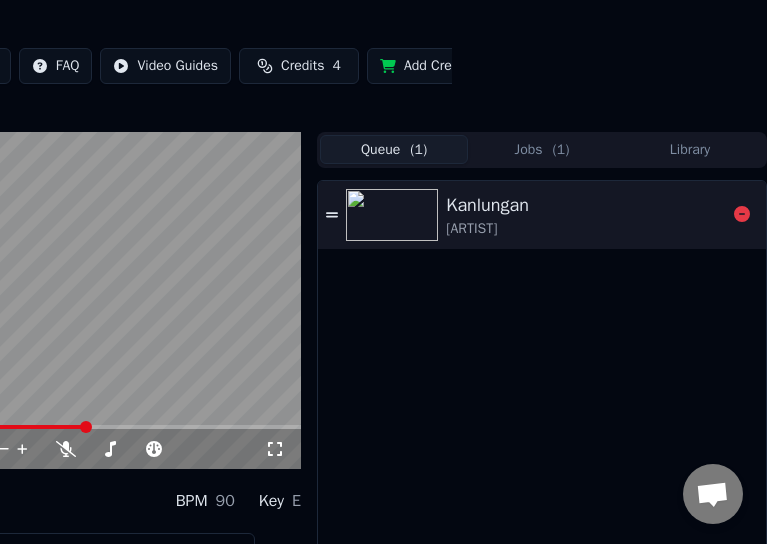 click at bounding box center [392, 215] 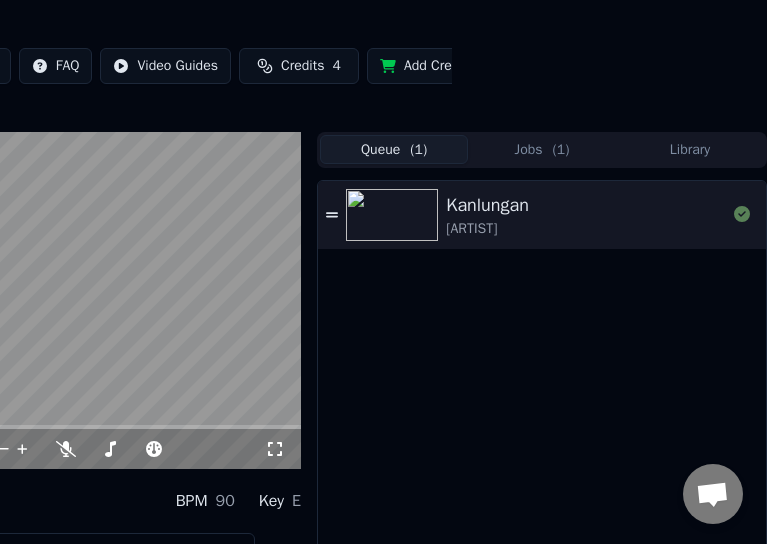 scroll, scrollTop: 0, scrollLeft: 0, axis: both 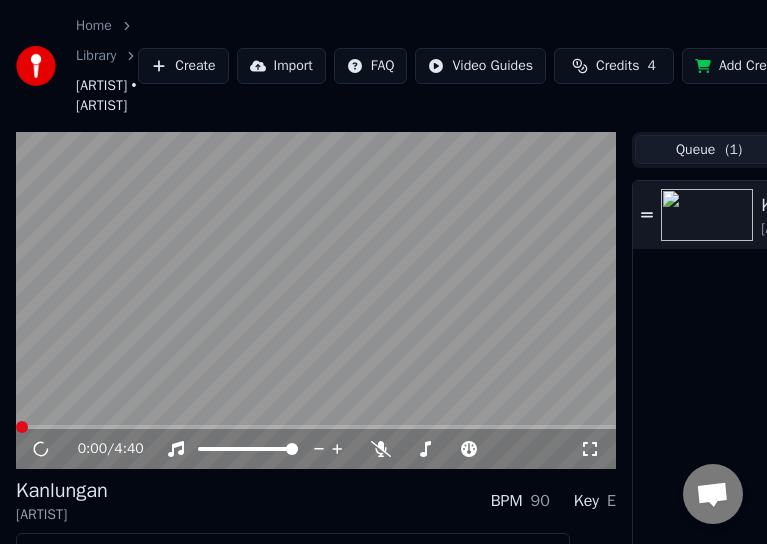click at bounding box center [316, 301] 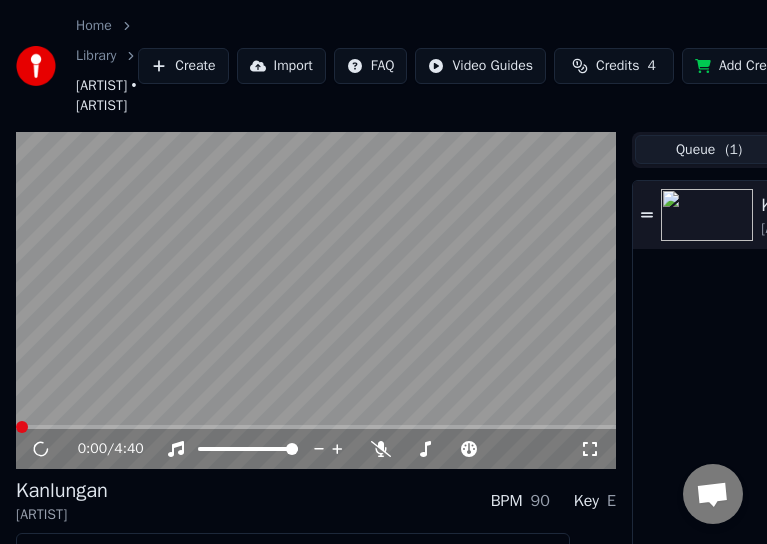 scroll, scrollTop: 0, scrollLeft: 315, axis: horizontal 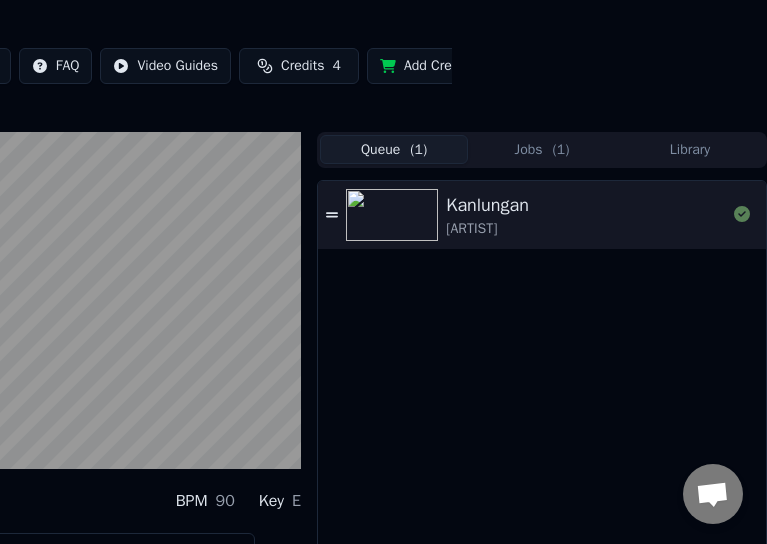 click on "Jobs ( 1 )" at bounding box center (542, 149) 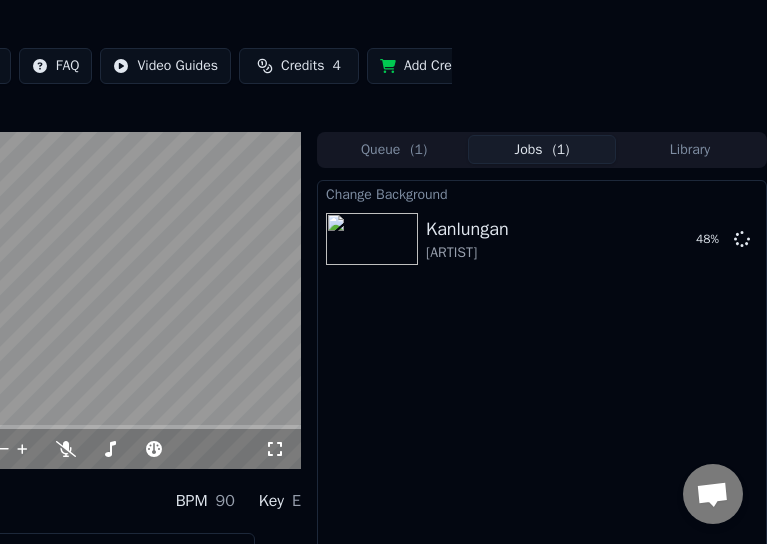 click at bounding box center (1, 301) 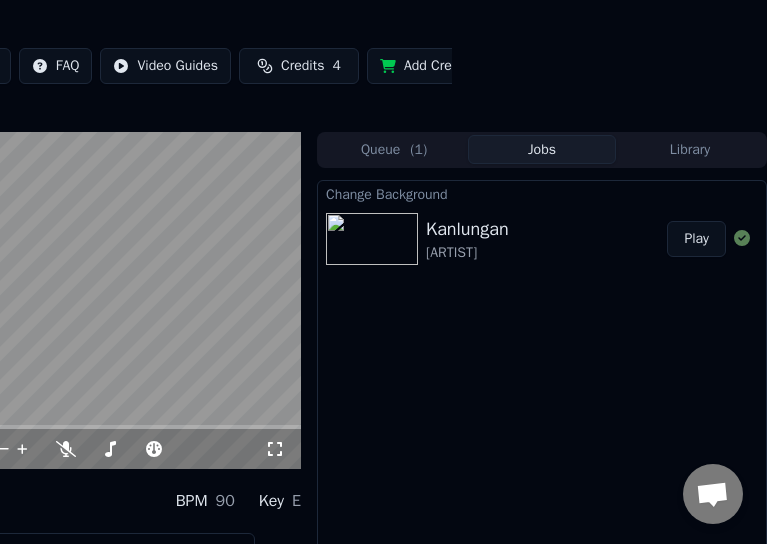 click on "Play" at bounding box center [696, 239] 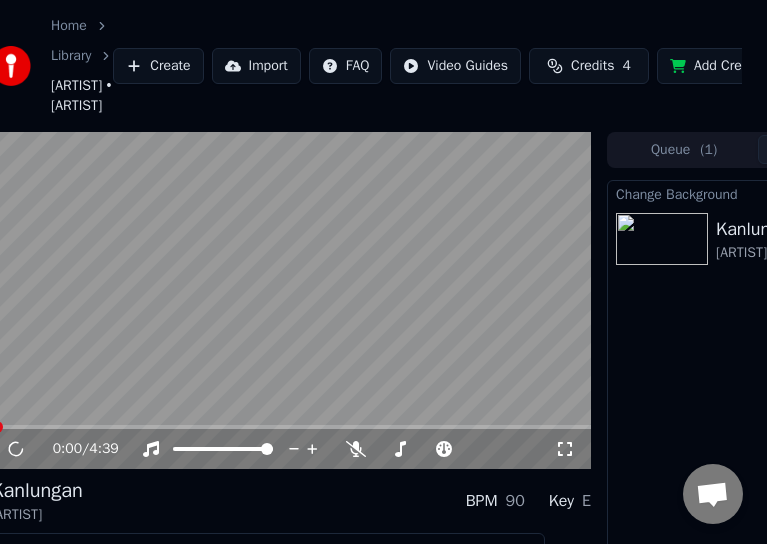 scroll, scrollTop: 0, scrollLeft: 0, axis: both 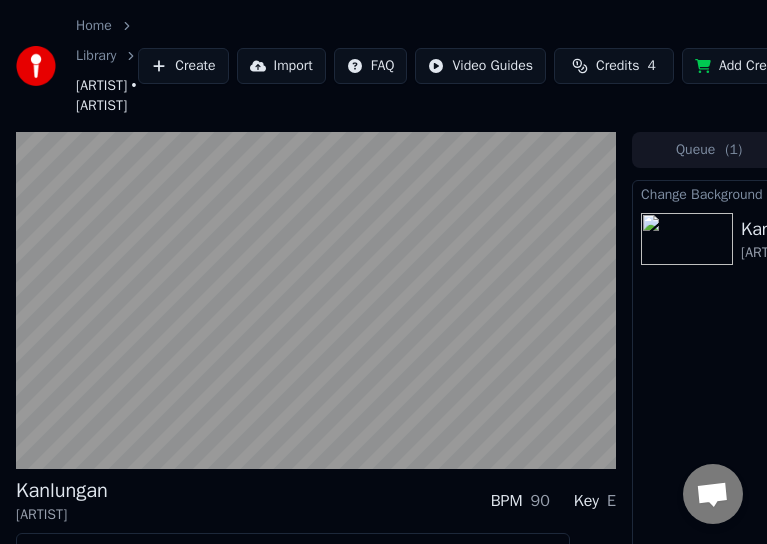 type 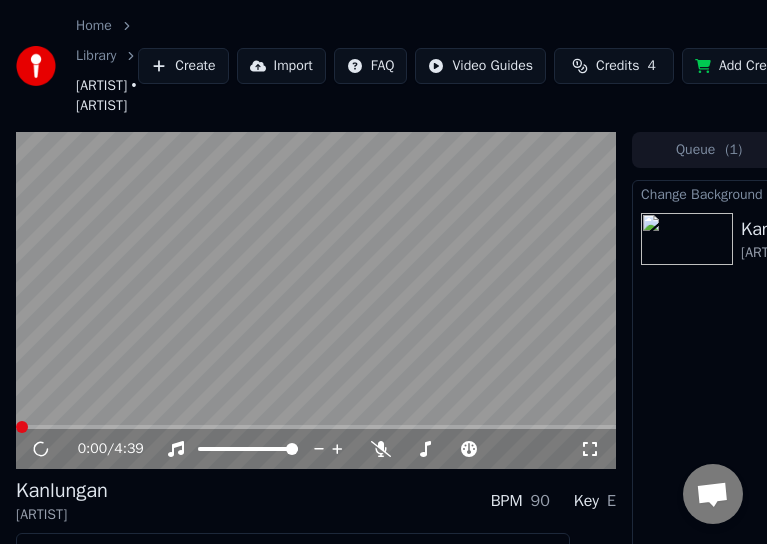 click on "Play" at bounding box center (1011, 239) 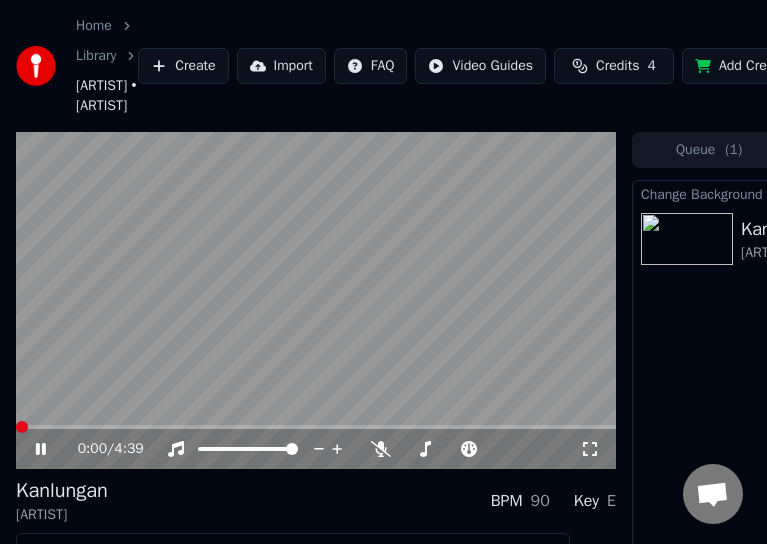 click at bounding box center [22, 427] 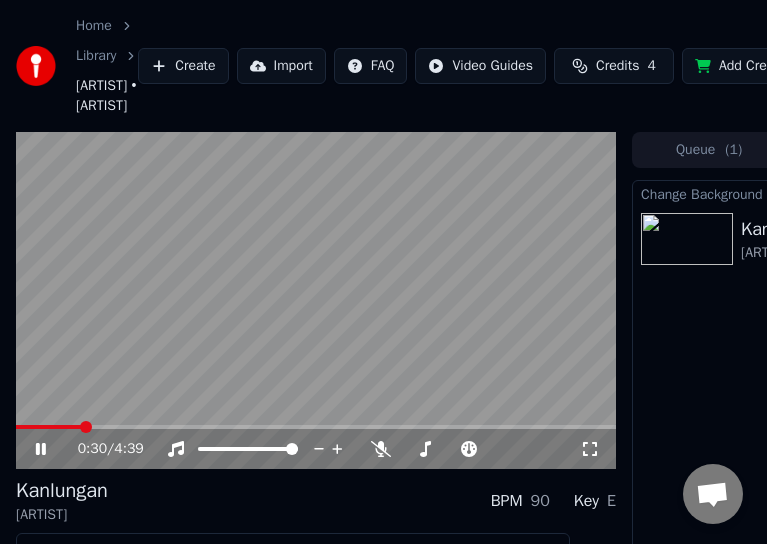 scroll, scrollTop: 0, scrollLeft: 315, axis: horizontal 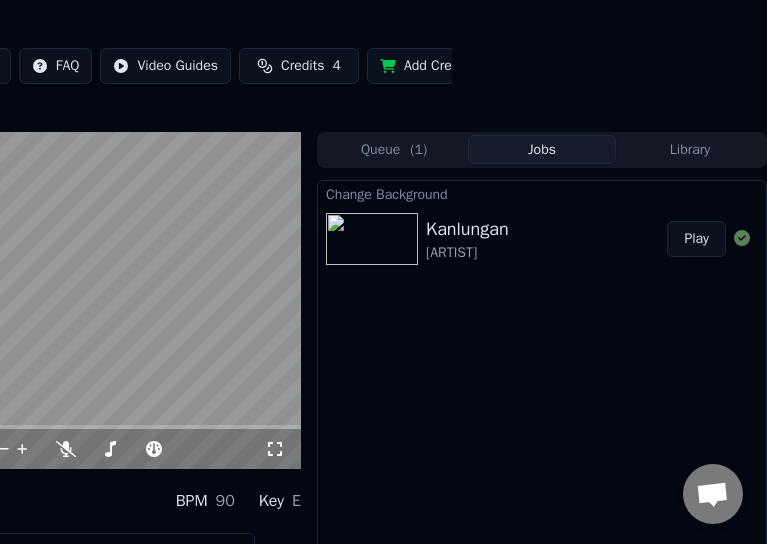click on "Library" at bounding box center (690, 149) 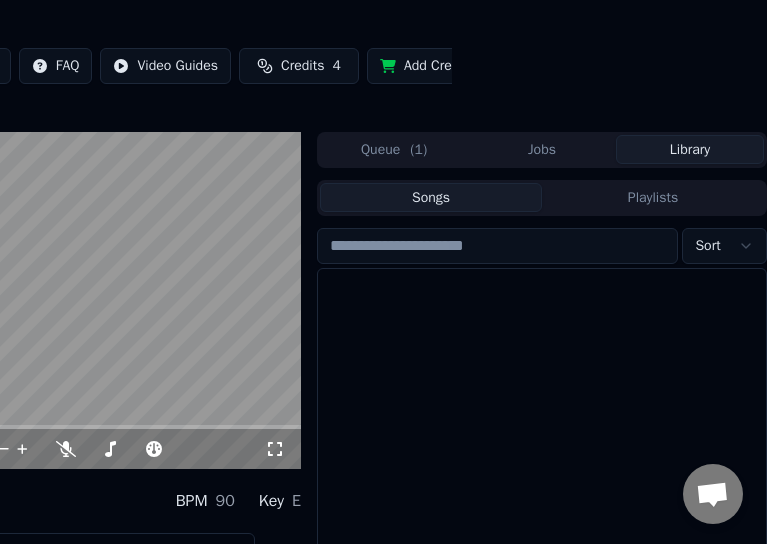 click on "Library" at bounding box center [690, 149] 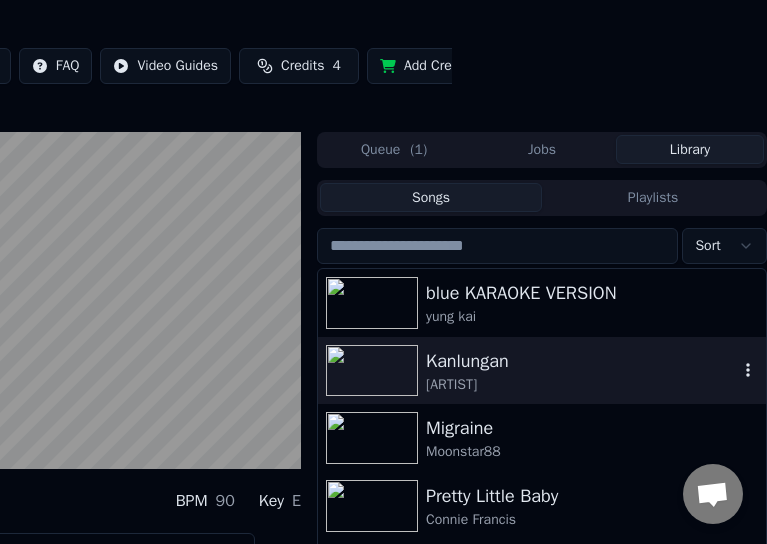 scroll, scrollTop: 100, scrollLeft: 315, axis: both 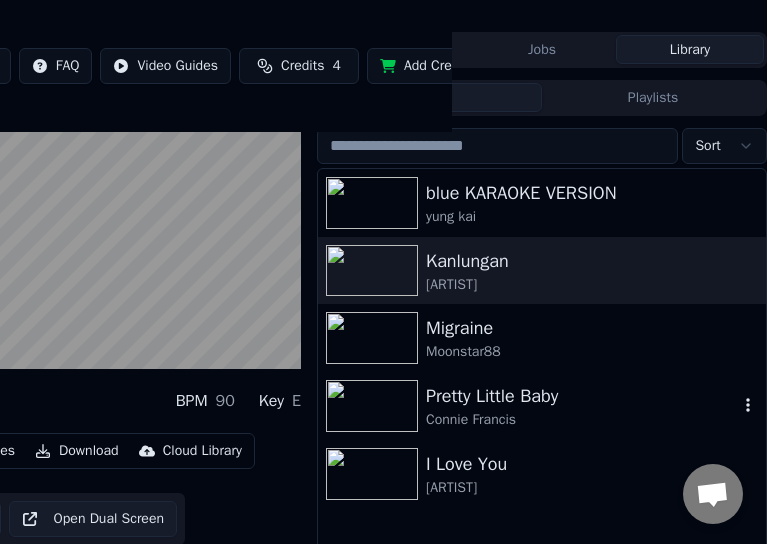click on "Pretty Little Baby" at bounding box center [582, 396] 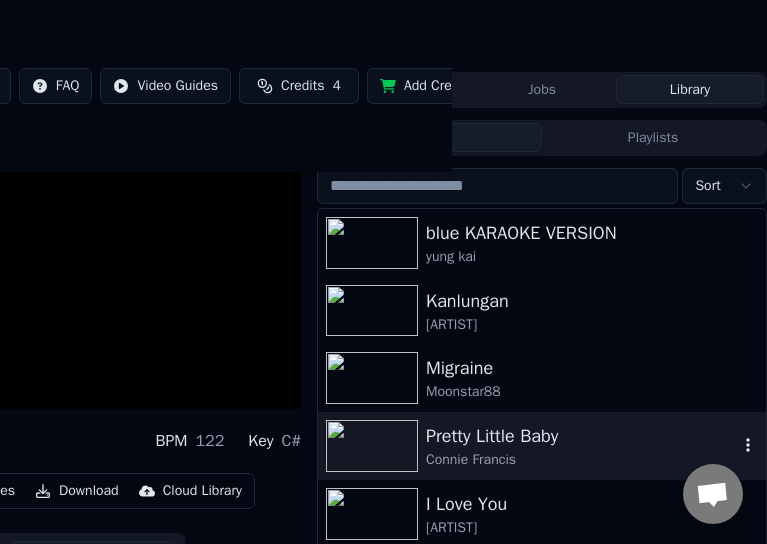 scroll, scrollTop: 140, scrollLeft: 315, axis: both 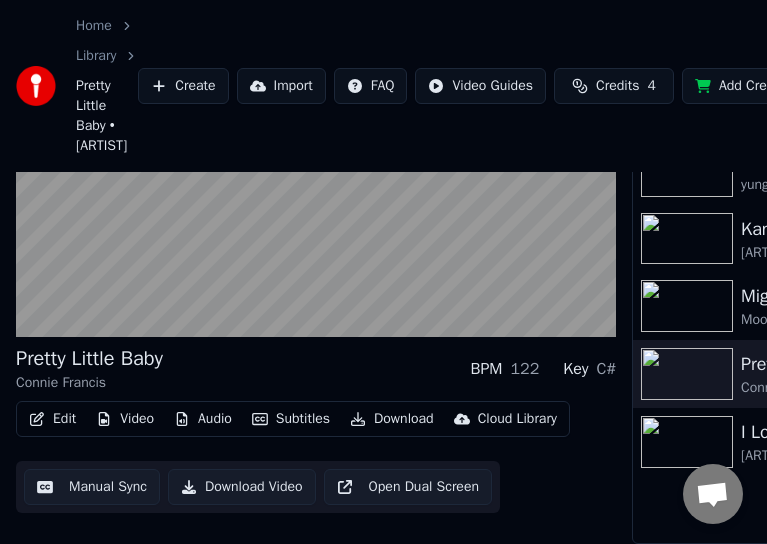 click on "Video" at bounding box center [125, 419] 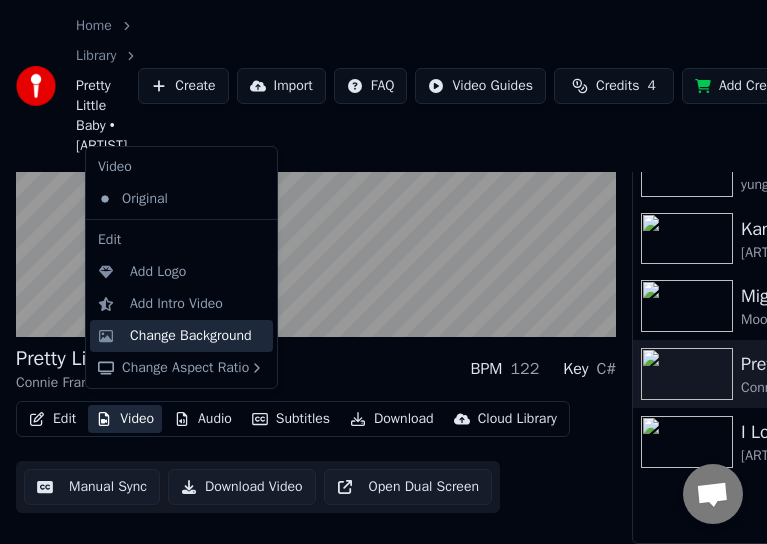 click on "Change Background" at bounding box center [191, 336] 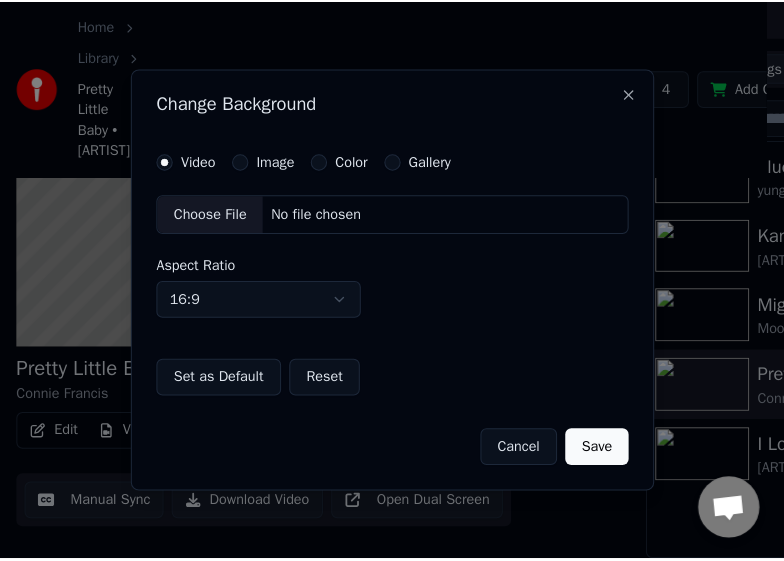 scroll, scrollTop: 188, scrollLeft: 0, axis: vertical 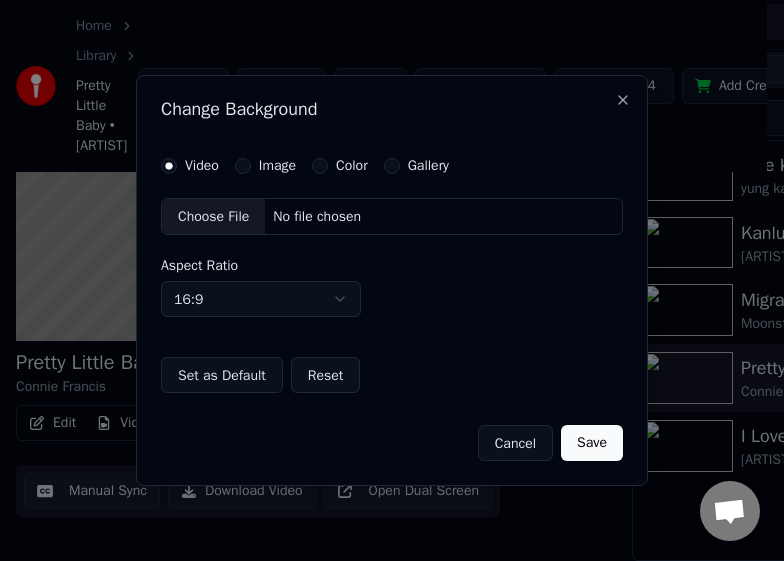 click on "Image" at bounding box center (243, 166) 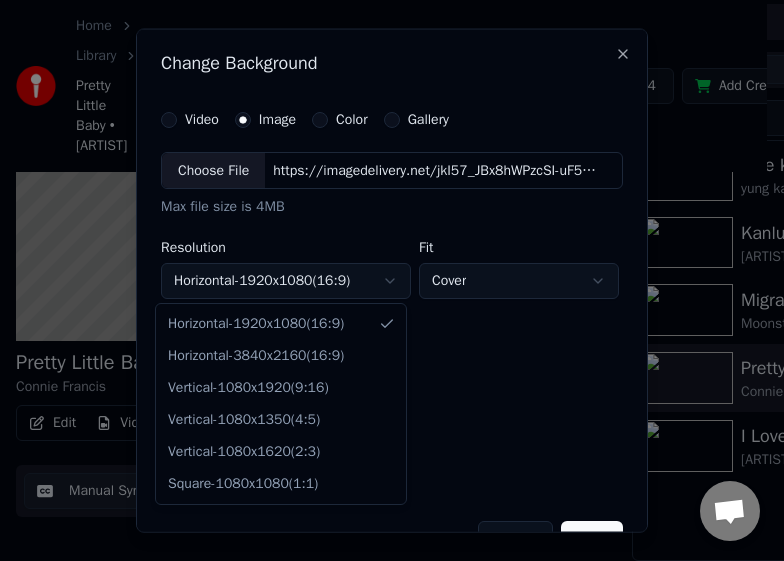 click on "**********" at bounding box center [383, 112] 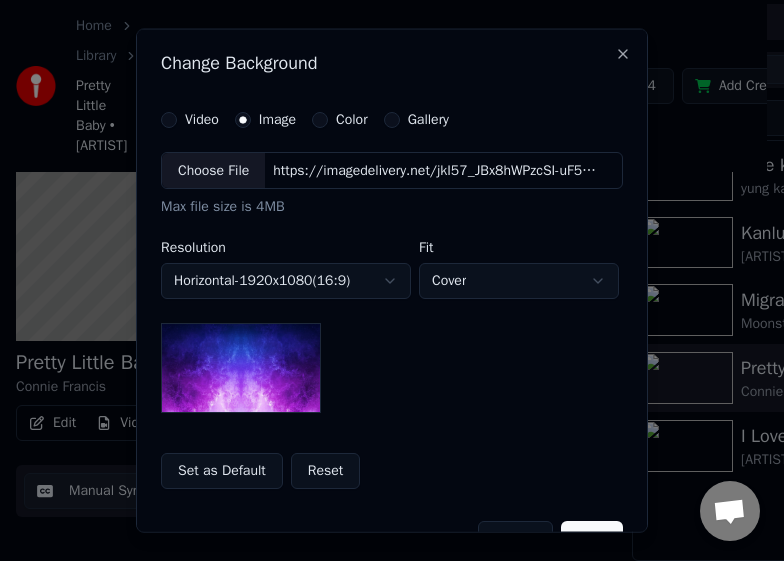 click on "**********" at bounding box center [383, 112] 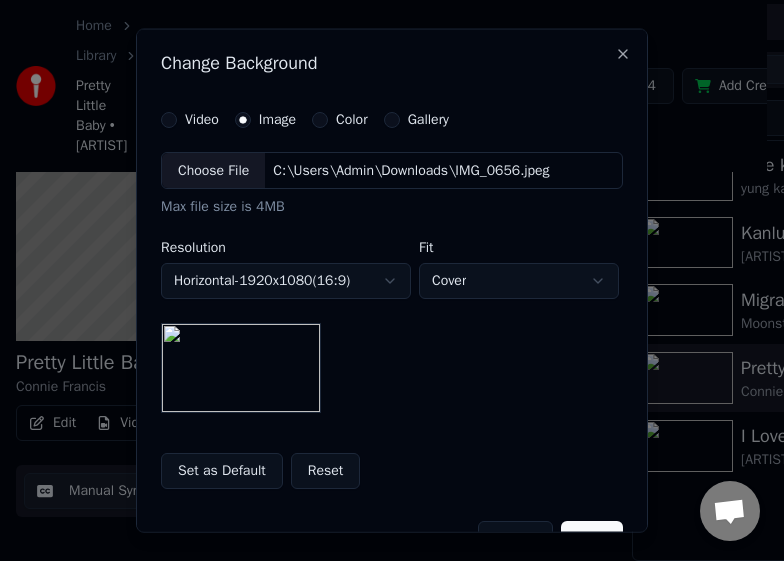 scroll, scrollTop: 49, scrollLeft: 0, axis: vertical 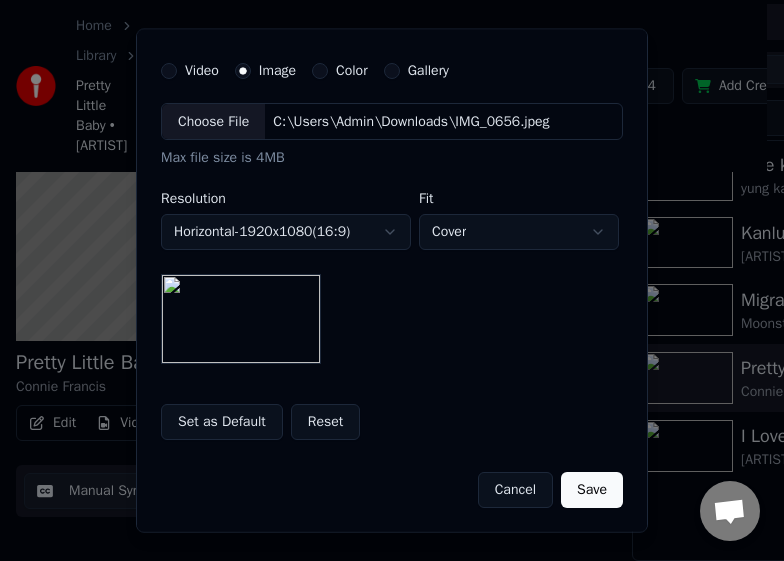 click on "Save" at bounding box center (592, 490) 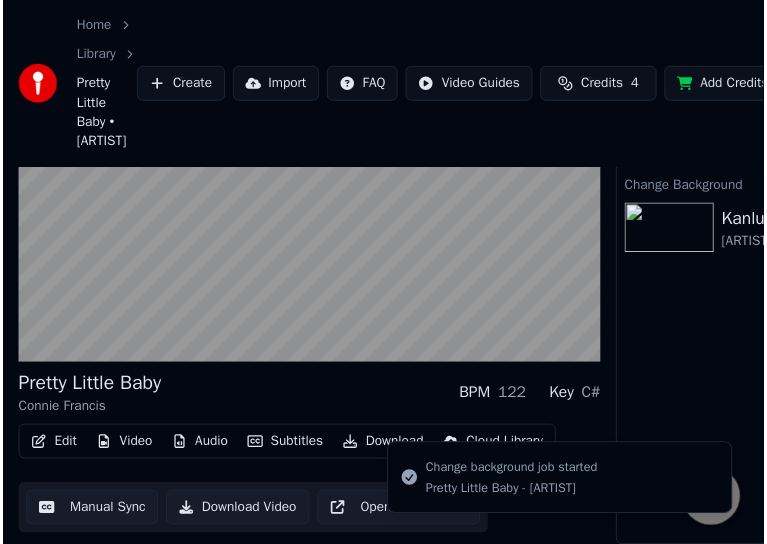scroll, scrollTop: 156, scrollLeft: 0, axis: vertical 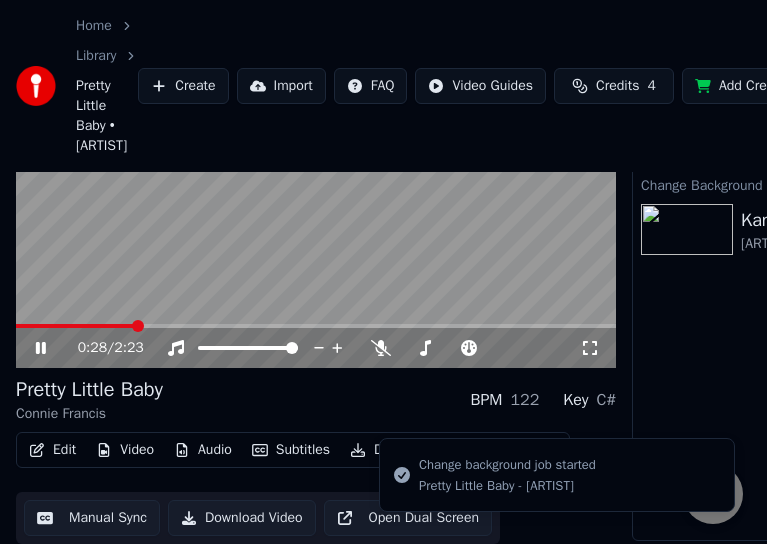 click at bounding box center [316, 200] 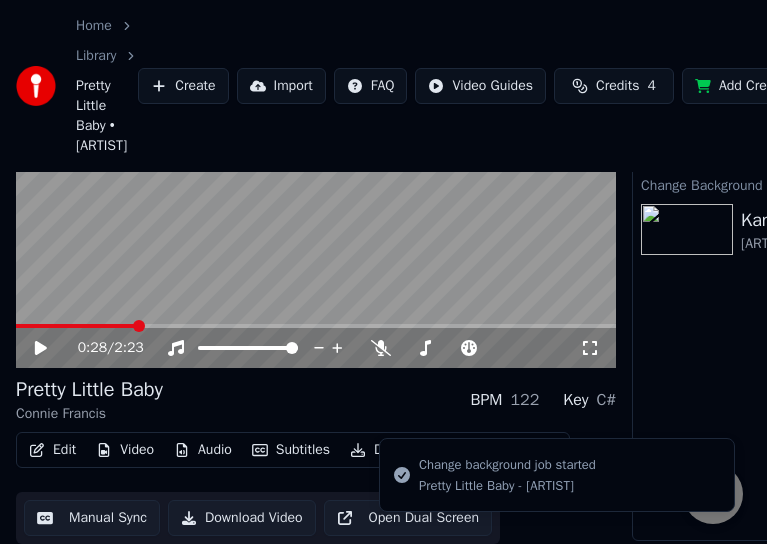 scroll, scrollTop: 156, scrollLeft: 315, axis: both 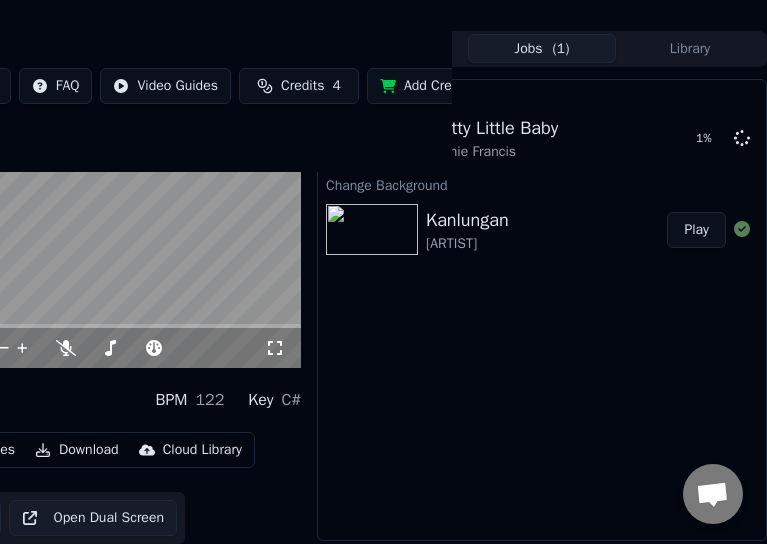 click at bounding box center (372, 230) 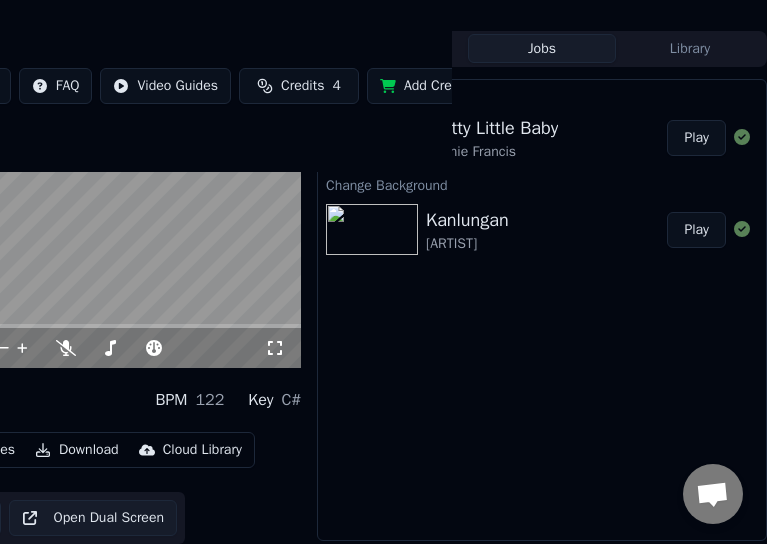 scroll, scrollTop: 156, scrollLeft: 0, axis: vertical 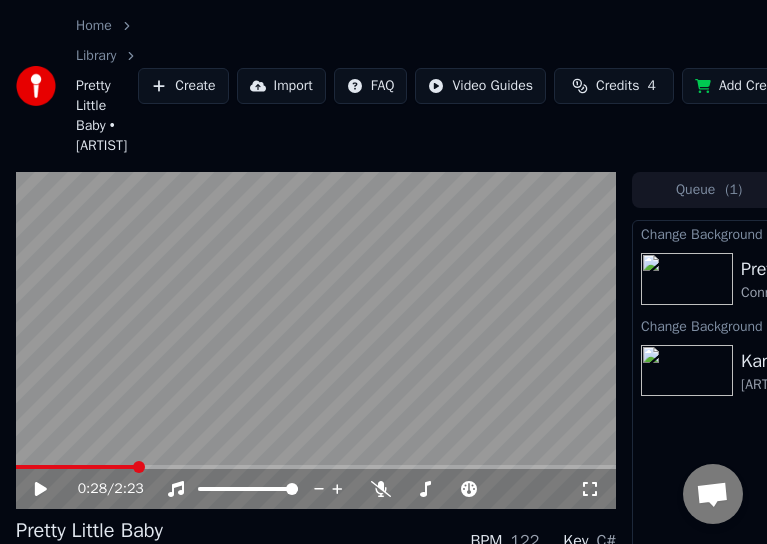 click at bounding box center (687, 279) 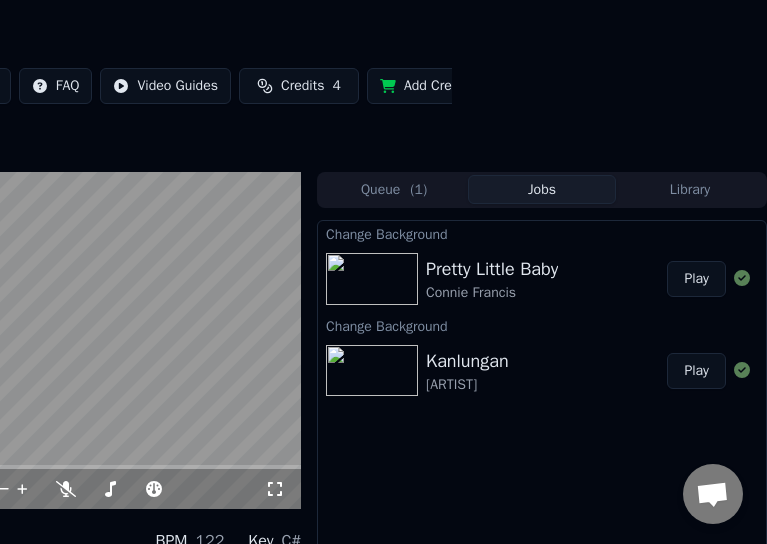 click on "Play" at bounding box center [696, 279] 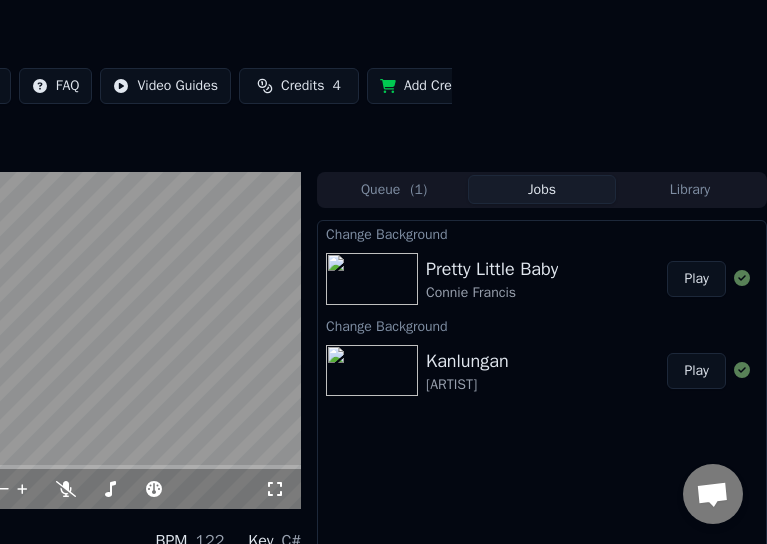 scroll, scrollTop: 0, scrollLeft: 0, axis: both 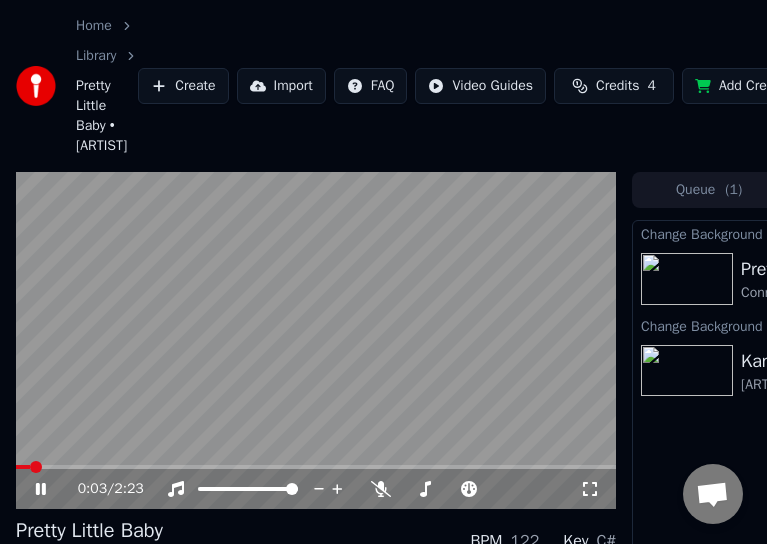 click at bounding box center [316, 341] 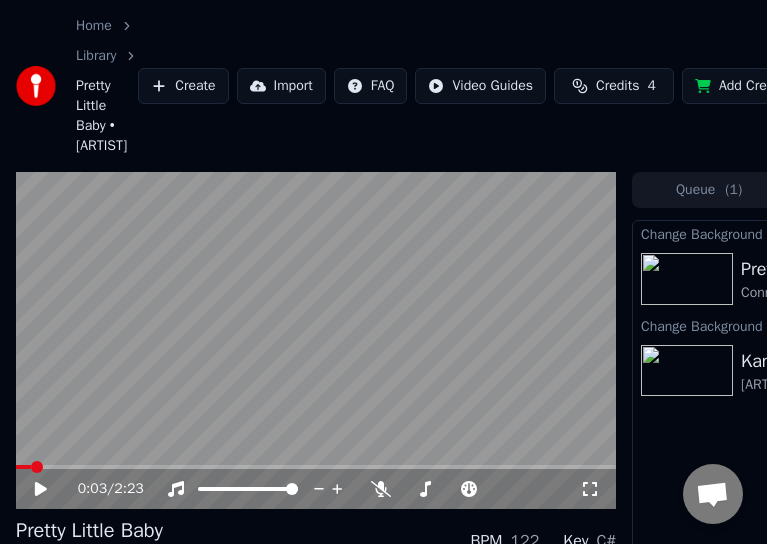 scroll, scrollTop: 173, scrollLeft: 0, axis: vertical 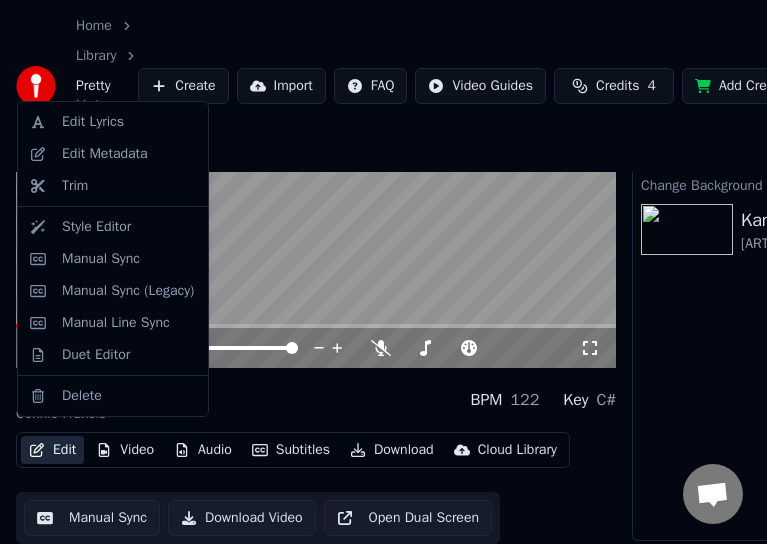 click on "Edit" at bounding box center [52, 450] 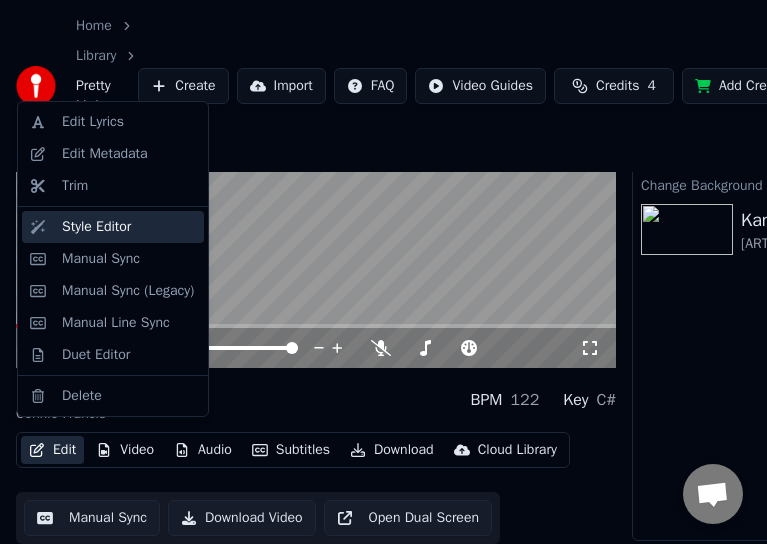 click on "Style Editor" at bounding box center [96, 227] 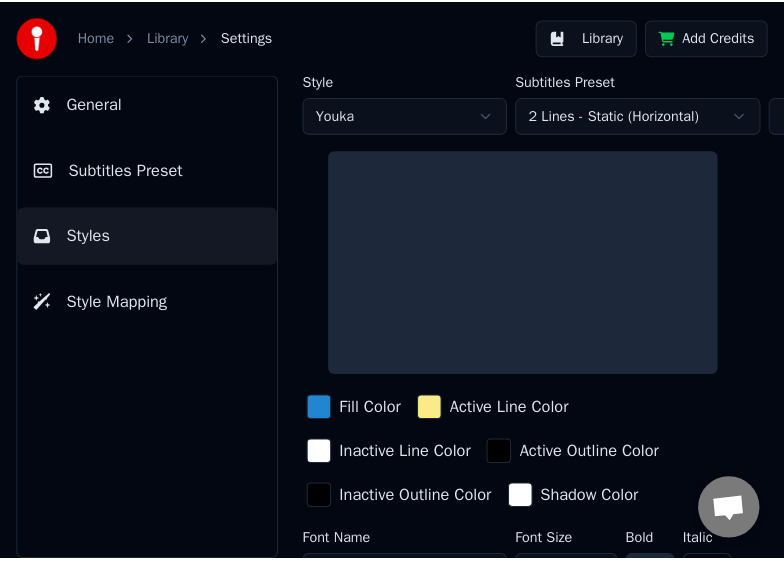 scroll, scrollTop: 0, scrollLeft: 0, axis: both 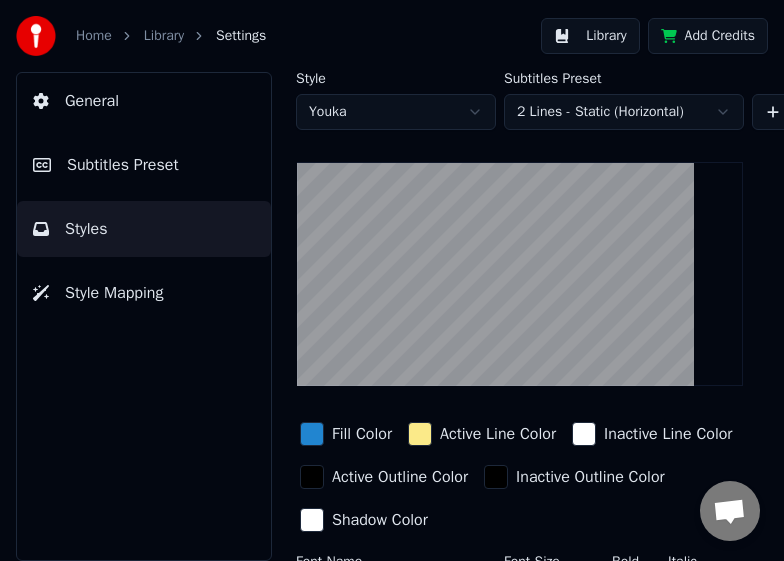 click on "Subtitles Preset" at bounding box center [144, 165] 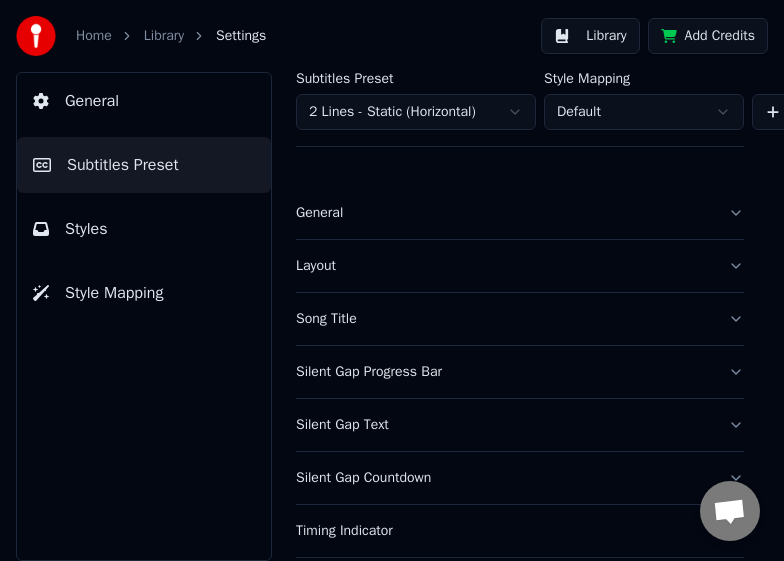 click on "Song Title" at bounding box center [504, 319] 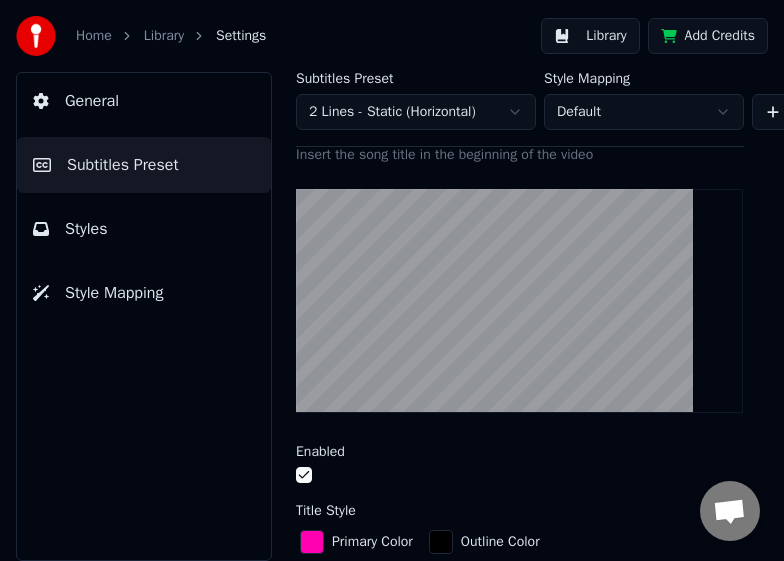 scroll, scrollTop: 400, scrollLeft: 0, axis: vertical 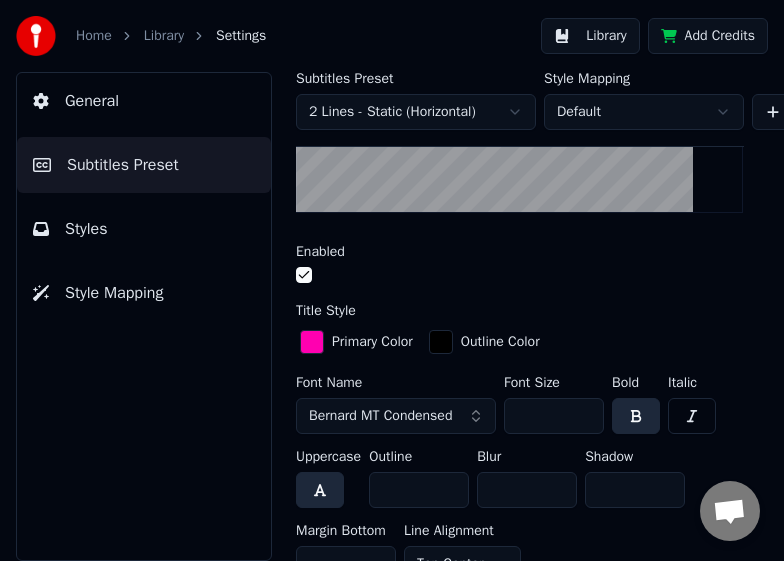 drag, startPoint x: 544, startPoint y: 414, endPoint x: 506, endPoint y: 416, distance: 38.052597 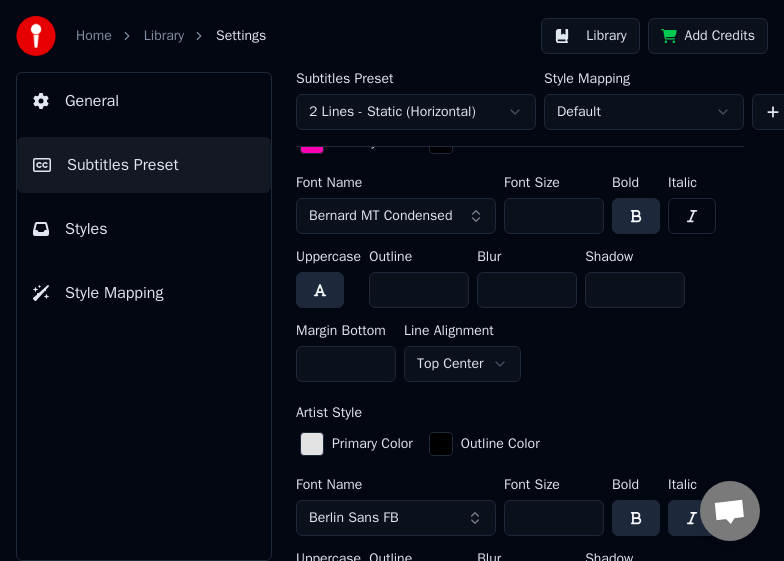 type on "***" 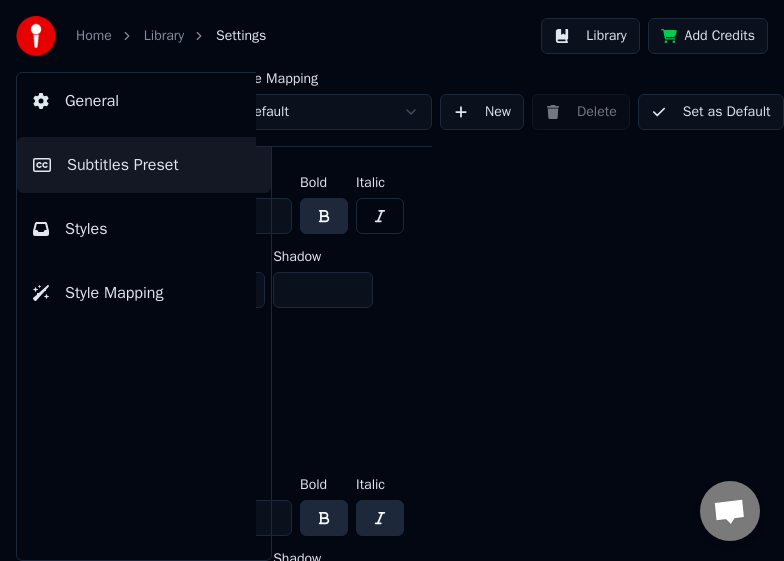 click on "Set as Default" at bounding box center [711, 112] 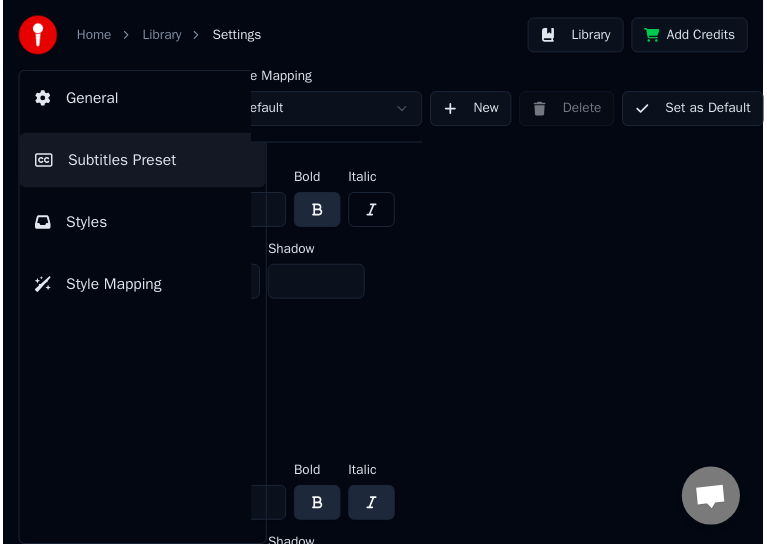 scroll, scrollTop: 600, scrollLeft: 279, axis: both 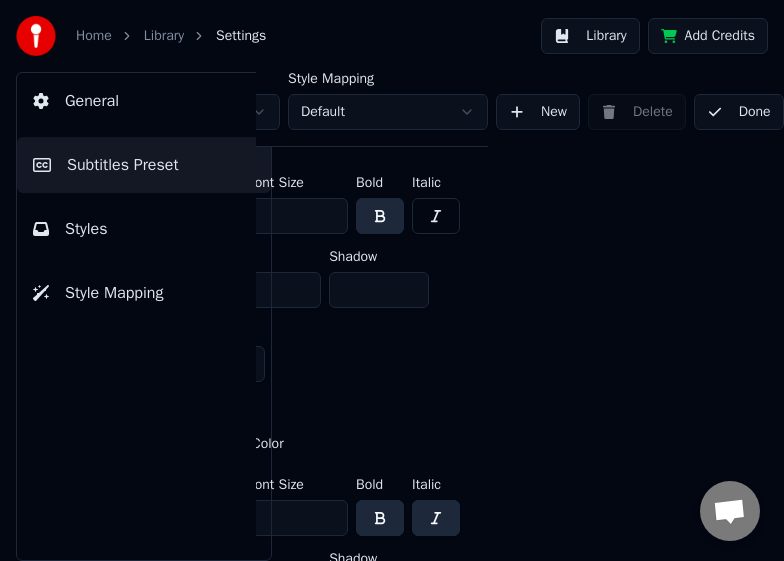 click on "Library" at bounding box center [164, 36] 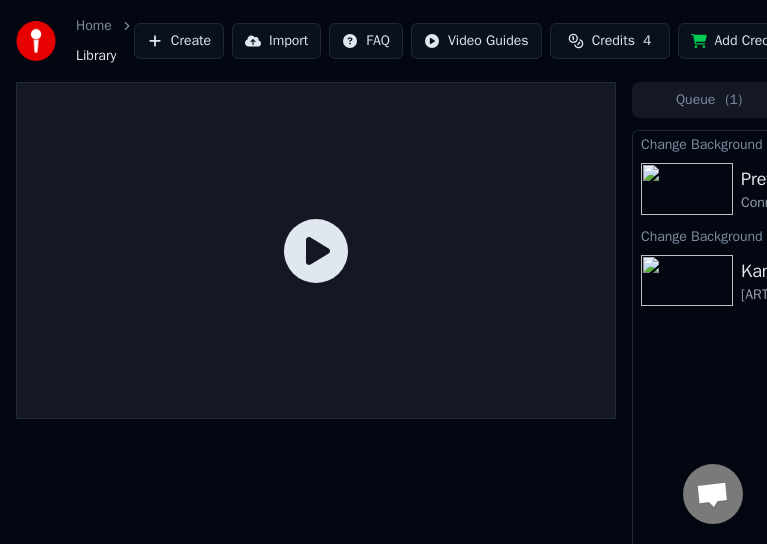 click at bounding box center (687, 189) 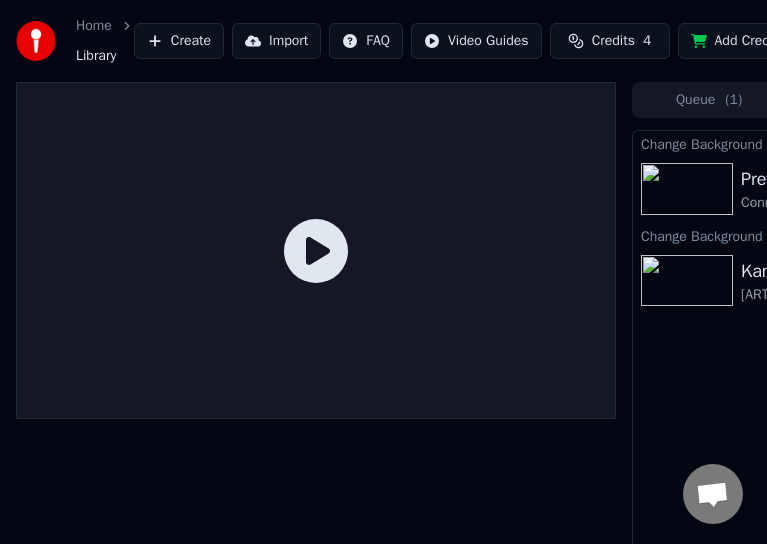 click at bounding box center (687, 189) 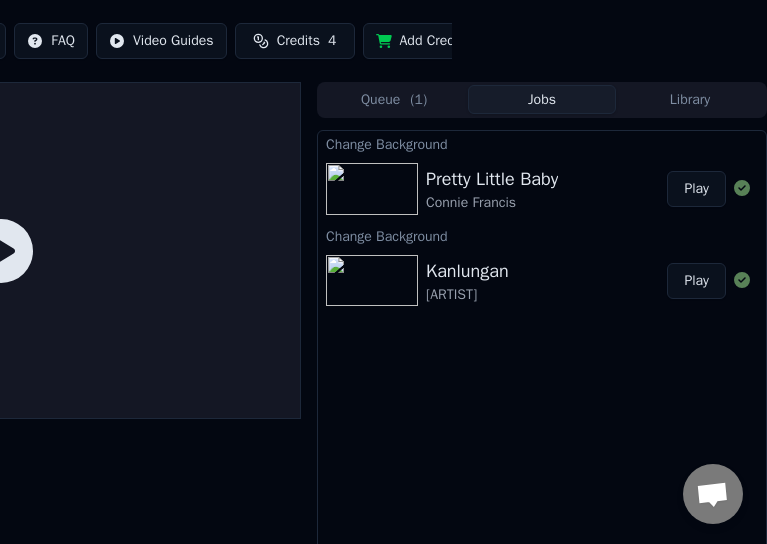 click on "Play" at bounding box center (696, 189) 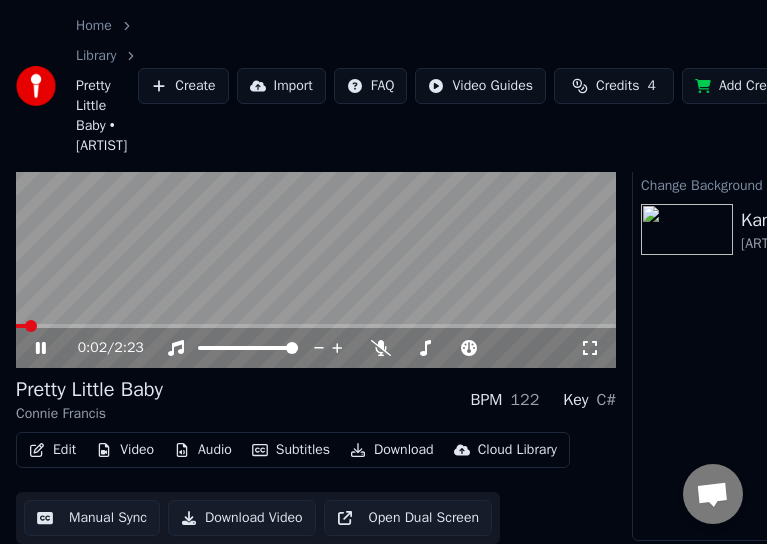 scroll, scrollTop: 0, scrollLeft: 0, axis: both 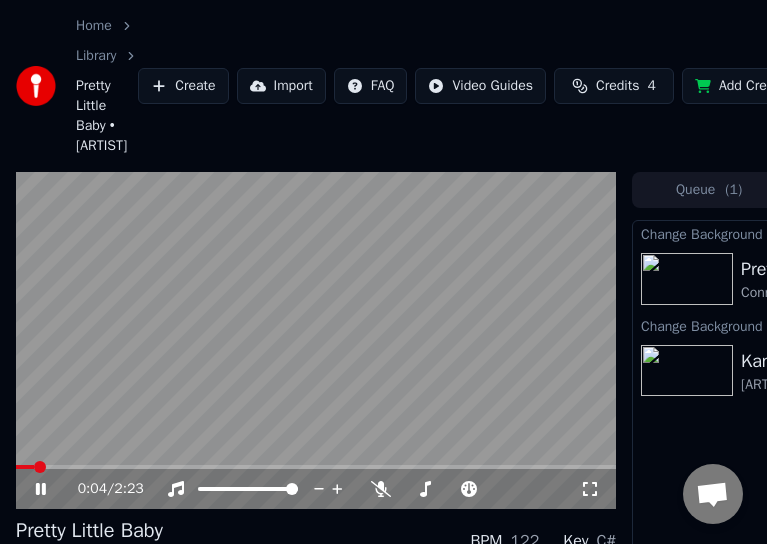 click 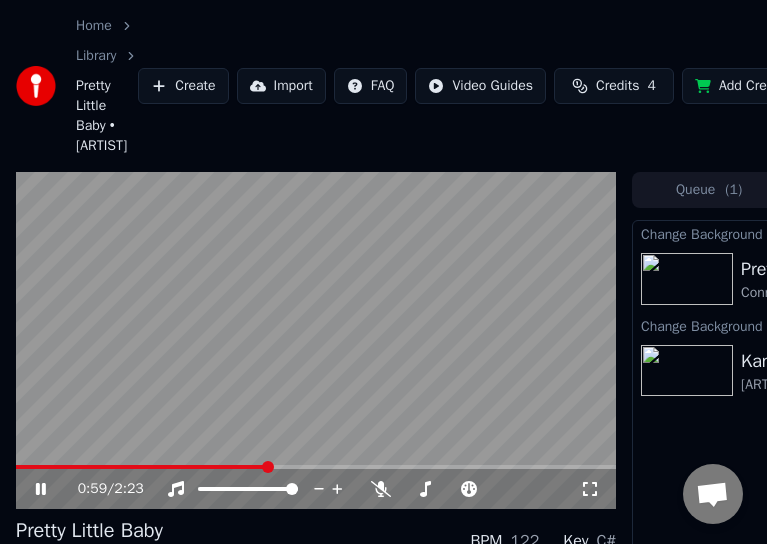 click at bounding box center (141, 467) 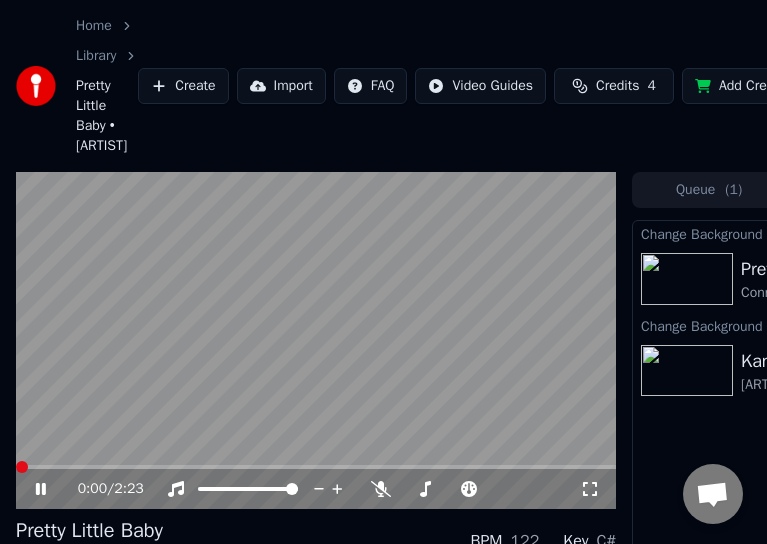 click at bounding box center [22, 467] 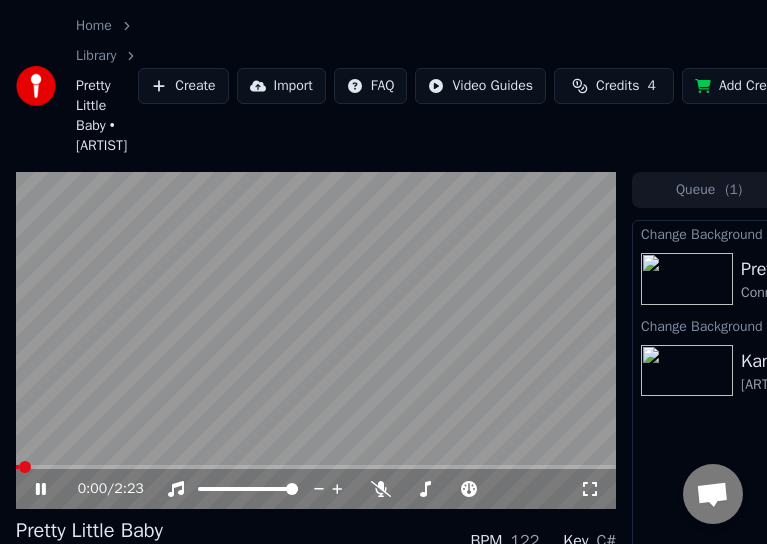 click 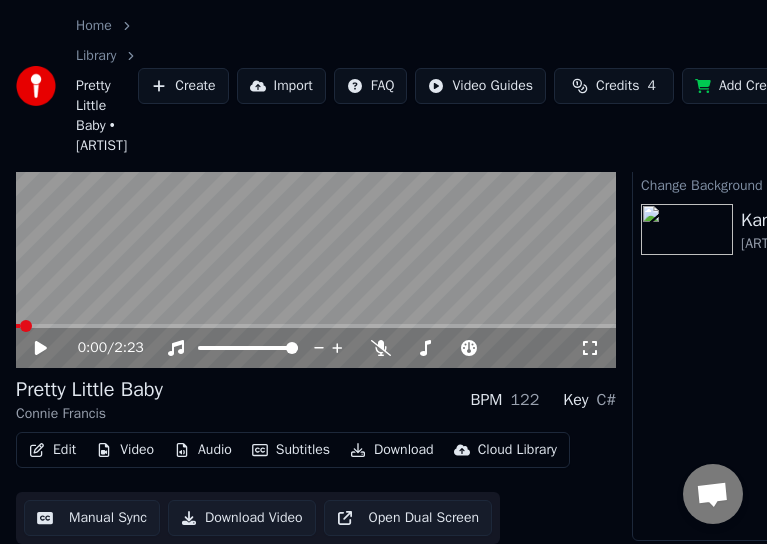 scroll, scrollTop: 0, scrollLeft: 0, axis: both 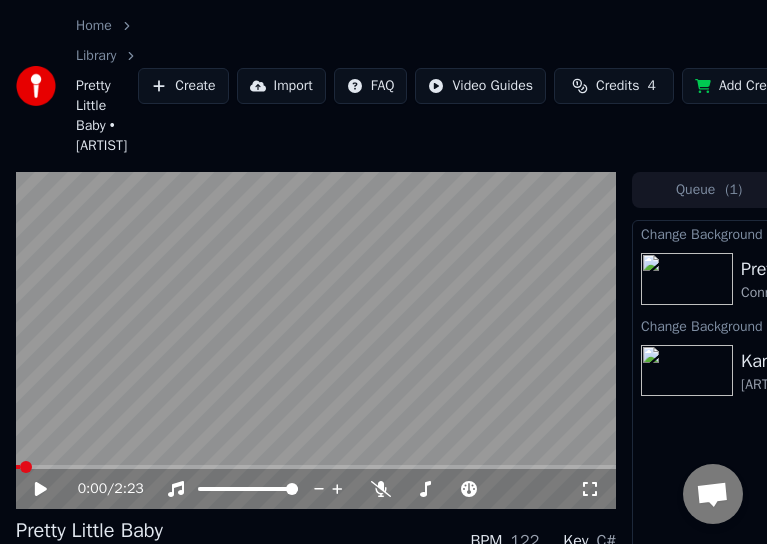 click at bounding box center (687, 371) 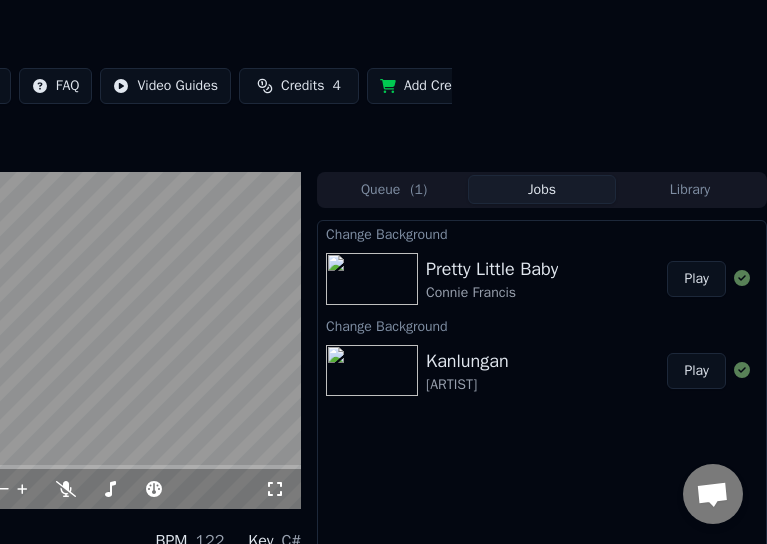 click on "Play" at bounding box center [696, 371] 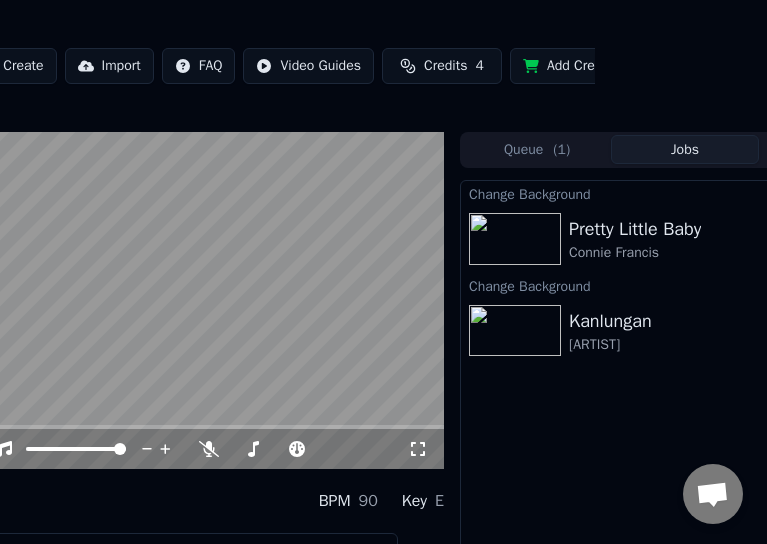 scroll, scrollTop: 0, scrollLeft: 0, axis: both 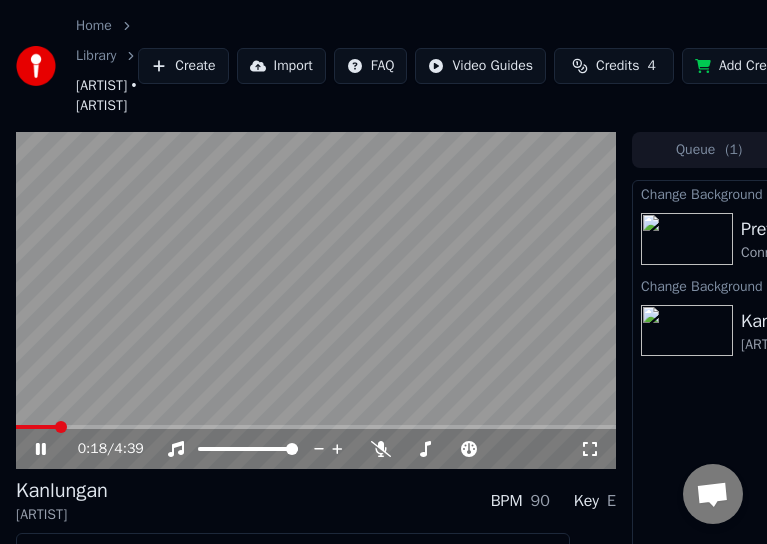 click at bounding box center (316, 301) 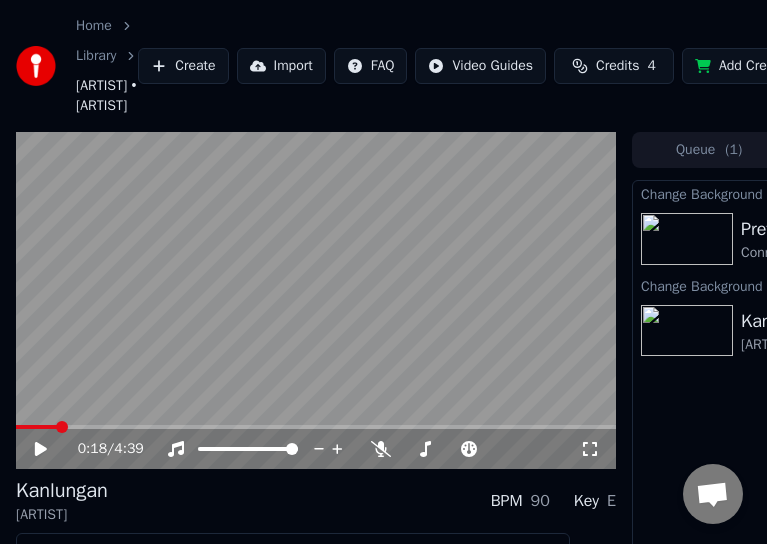 scroll, scrollTop: 133, scrollLeft: 0, axis: vertical 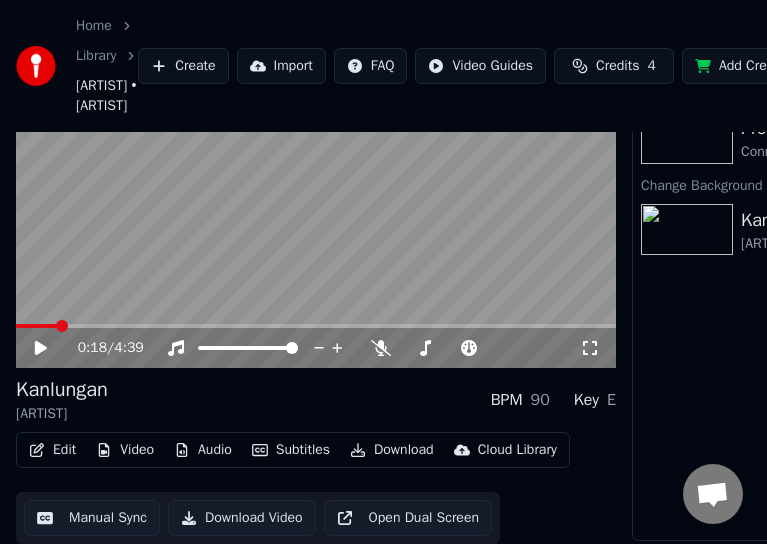 click on "Download Video" at bounding box center [242, 518] 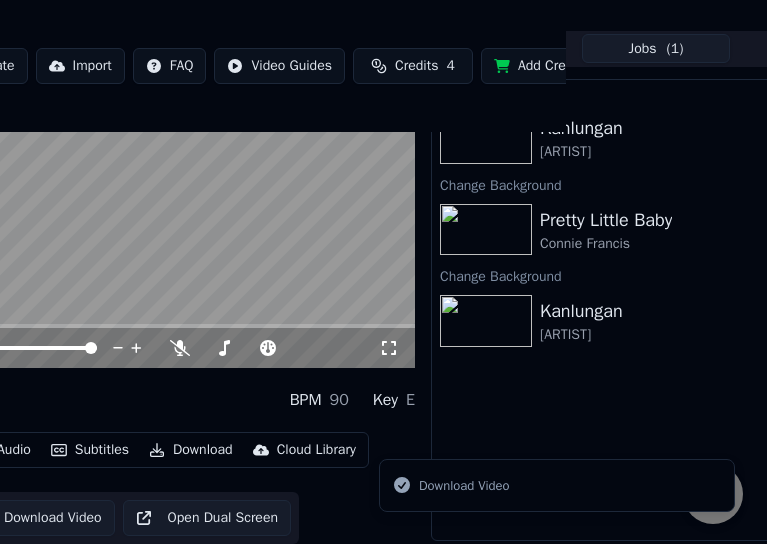 scroll, scrollTop: 133, scrollLeft: 315, axis: both 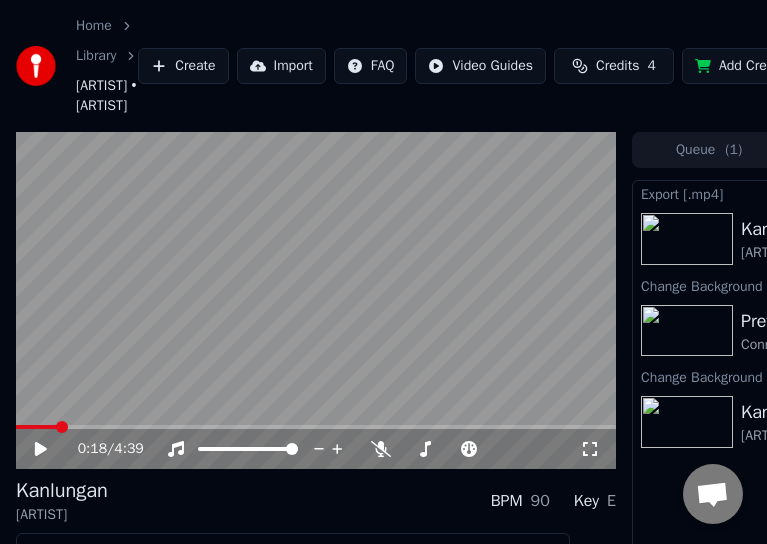 click 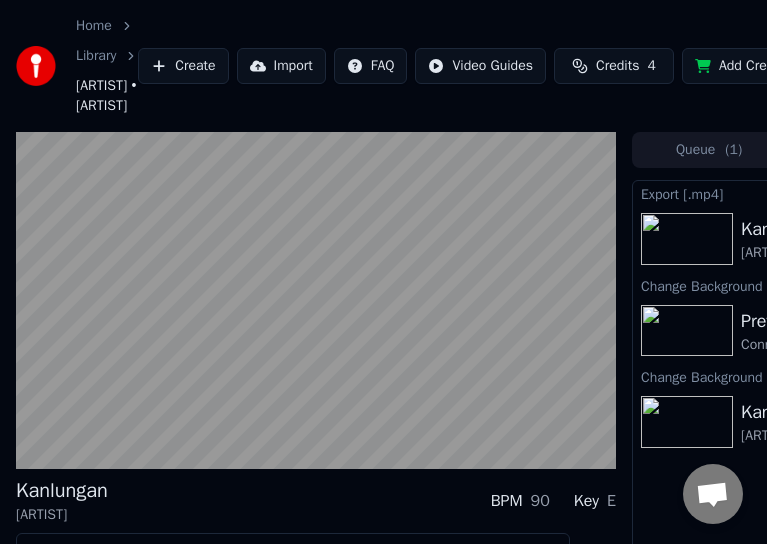 scroll, scrollTop: 0, scrollLeft: 315, axis: horizontal 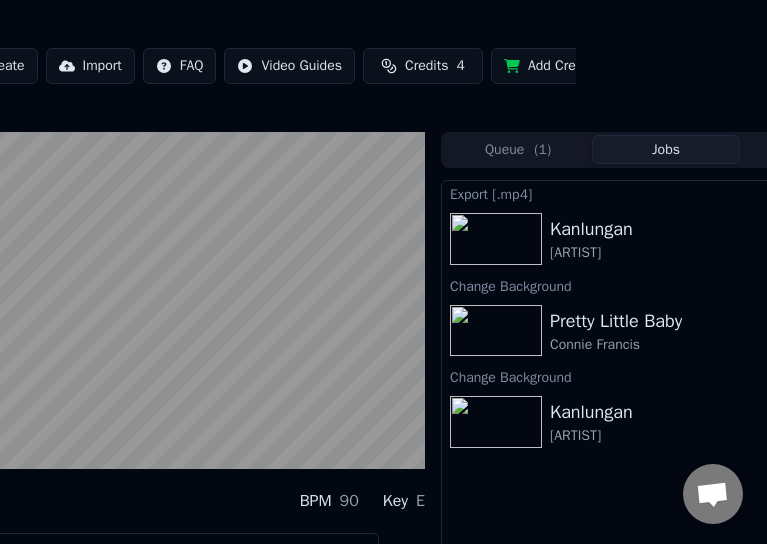 click at bounding box center [496, 331] 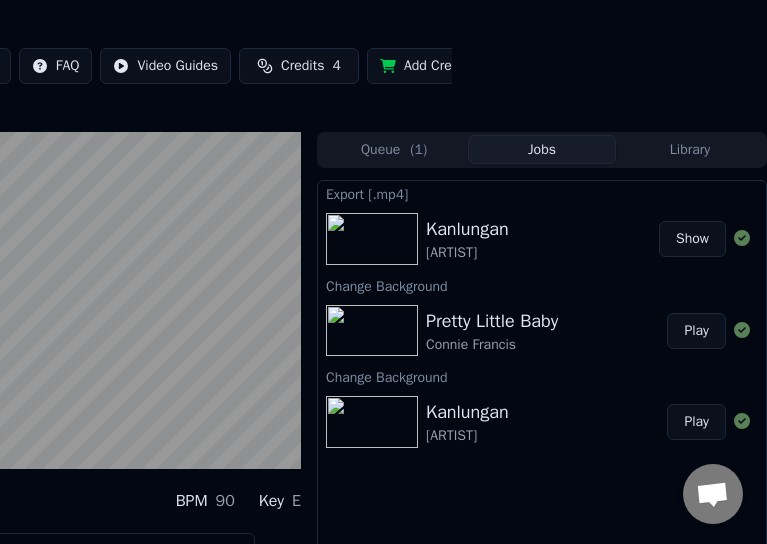 click on "Export [.mp4] [ARTIST] [SONG] Change Background Pretty Little Baby [ARTIST] Play Change Background [ARTIST] [SONG] Play" at bounding box center (542, 411) 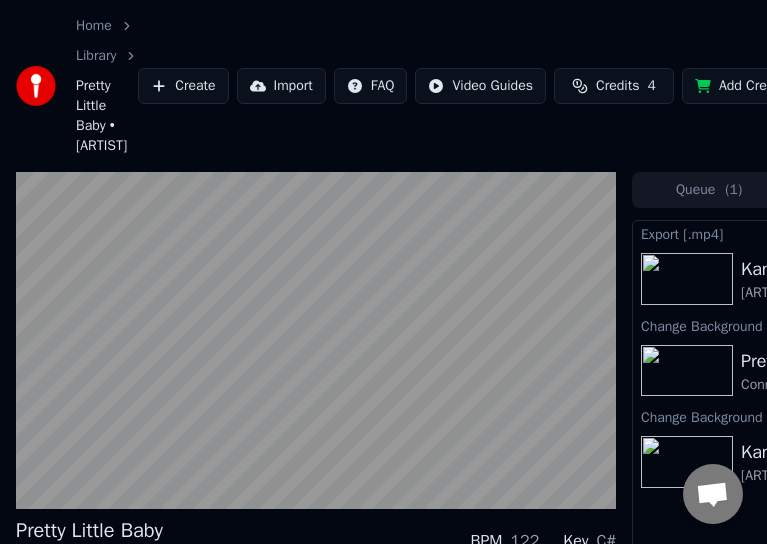 scroll, scrollTop: 100, scrollLeft: 0, axis: vertical 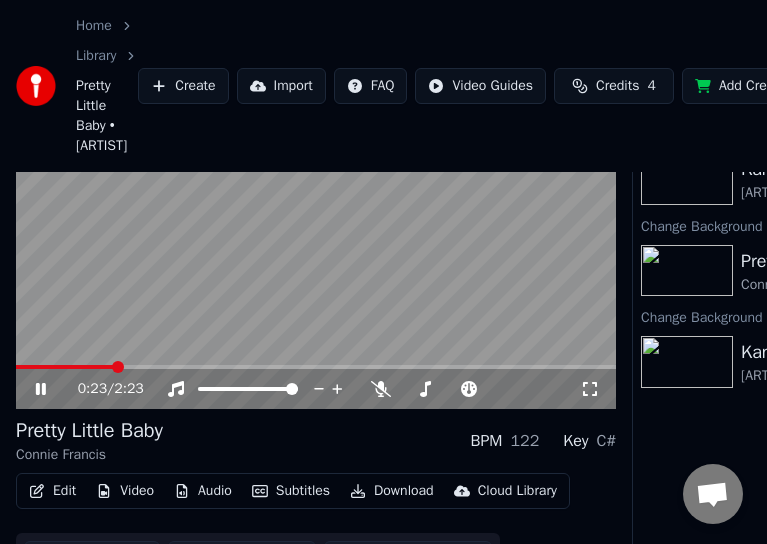 click 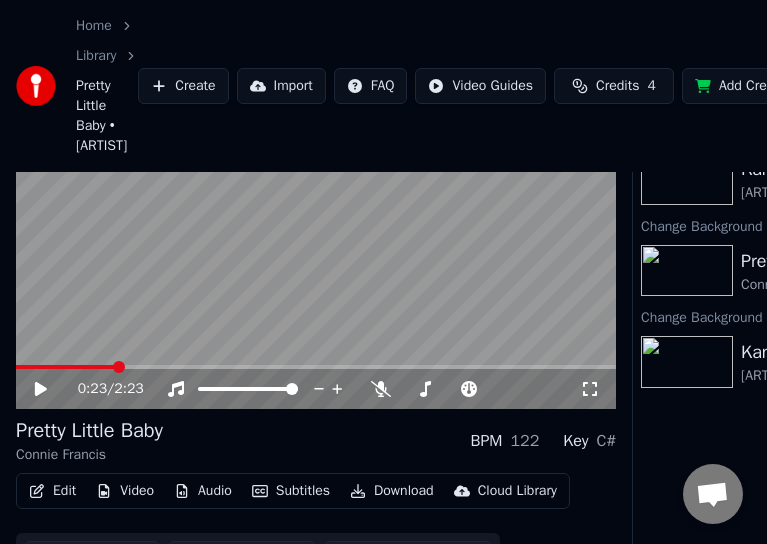 scroll, scrollTop: 173, scrollLeft: 0, axis: vertical 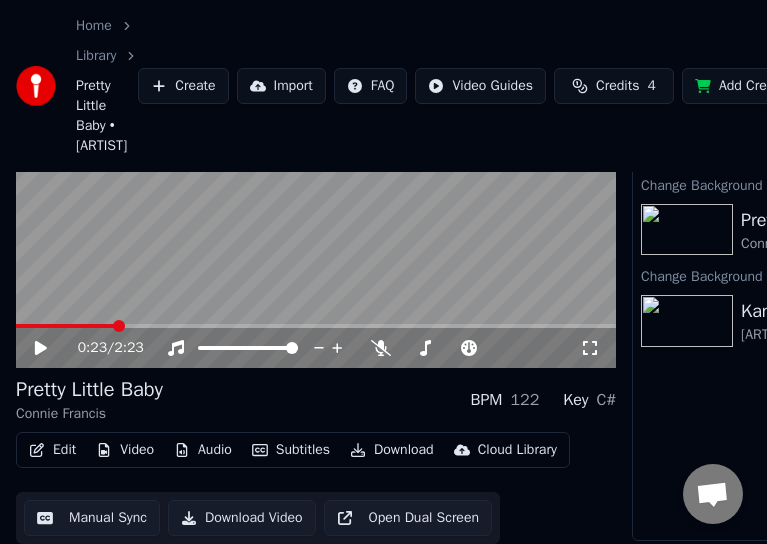 click on "Download Video" at bounding box center (242, 518) 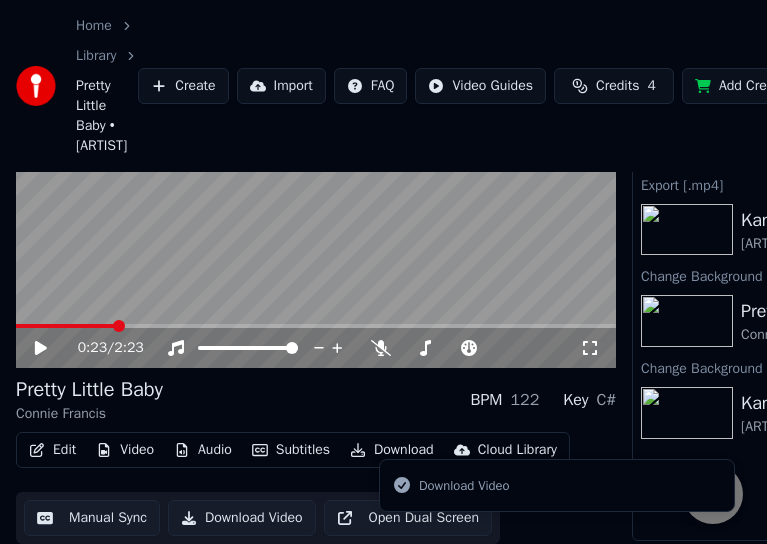 scroll, scrollTop: 0, scrollLeft: 315, axis: horizontal 